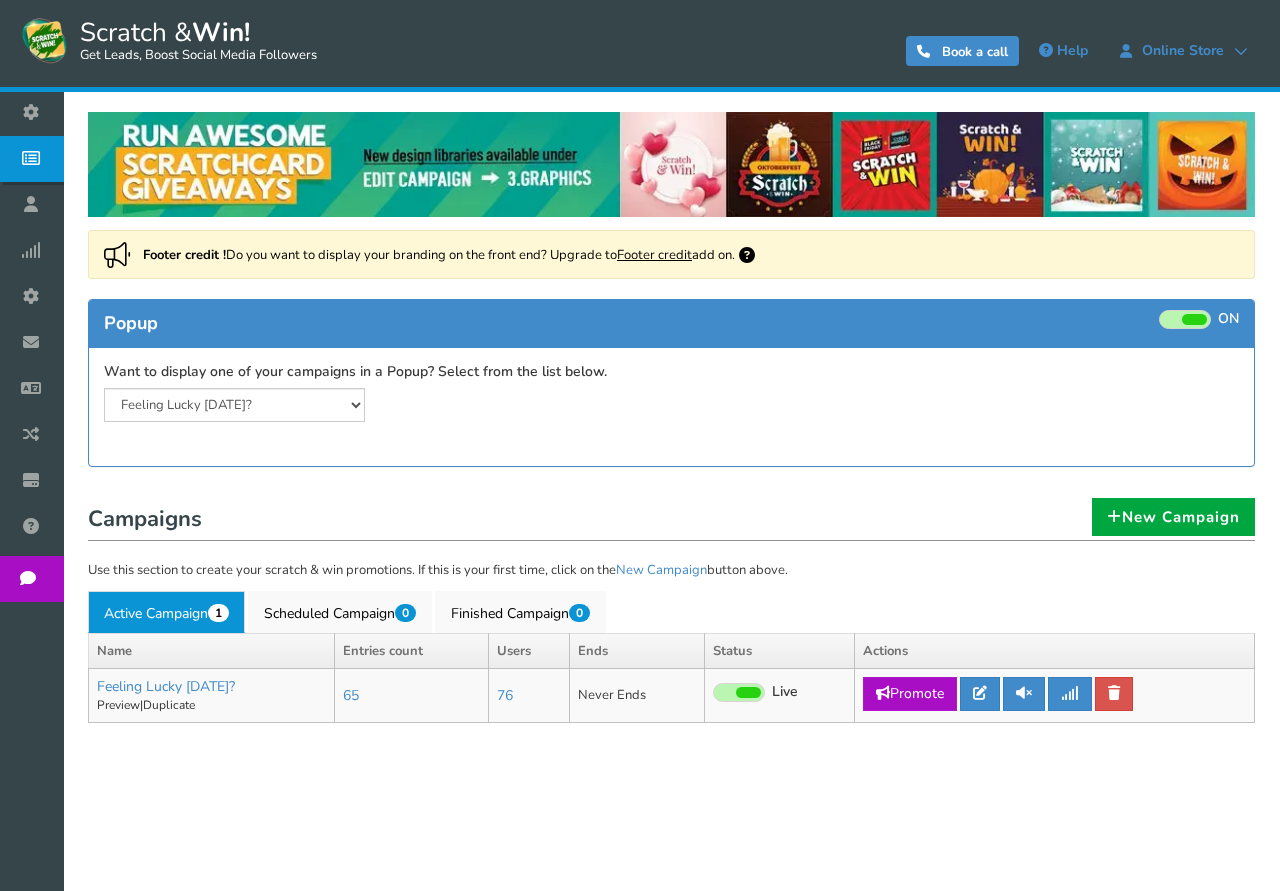 scroll, scrollTop: 0, scrollLeft: 0, axis: both 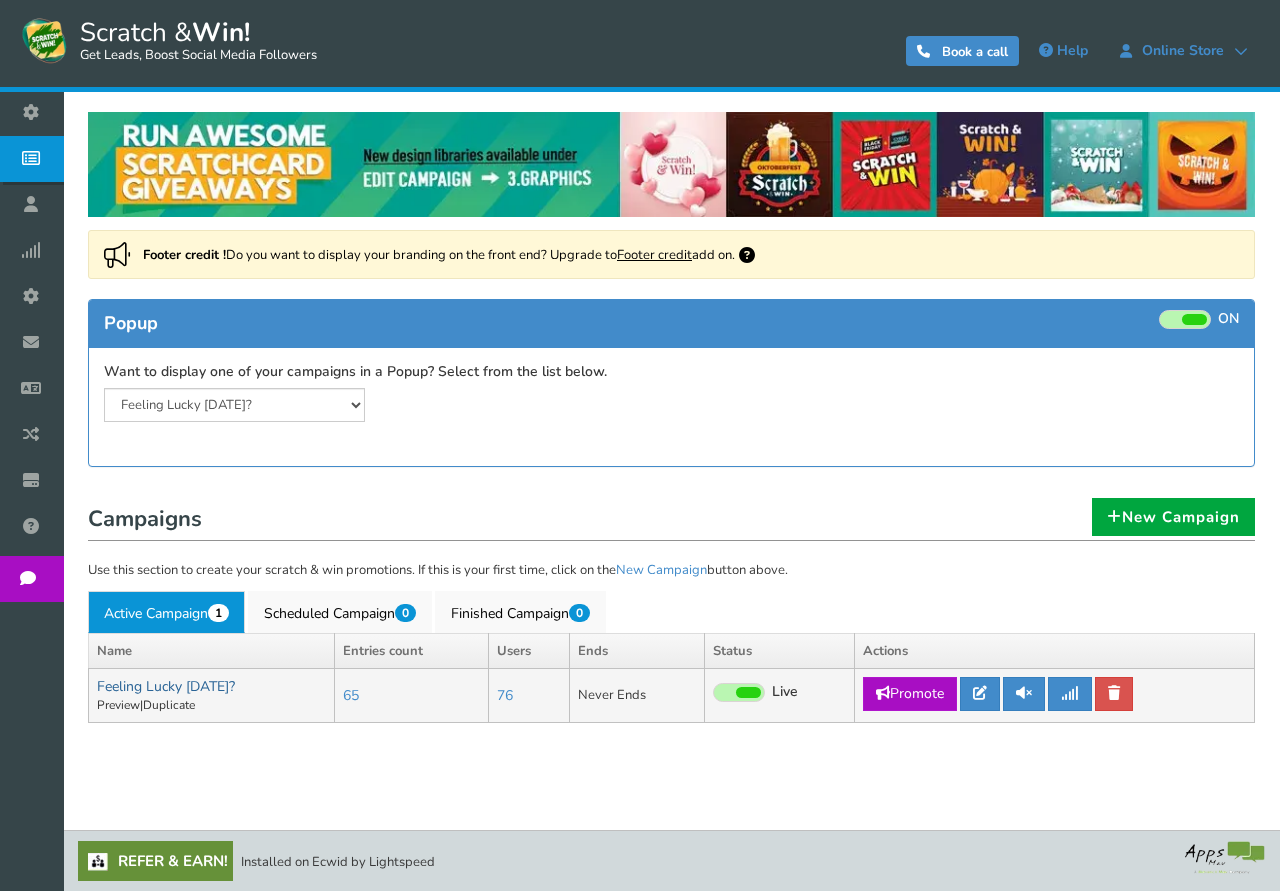click on "Feeling Lucky [DATE]?" at bounding box center (166, 686) 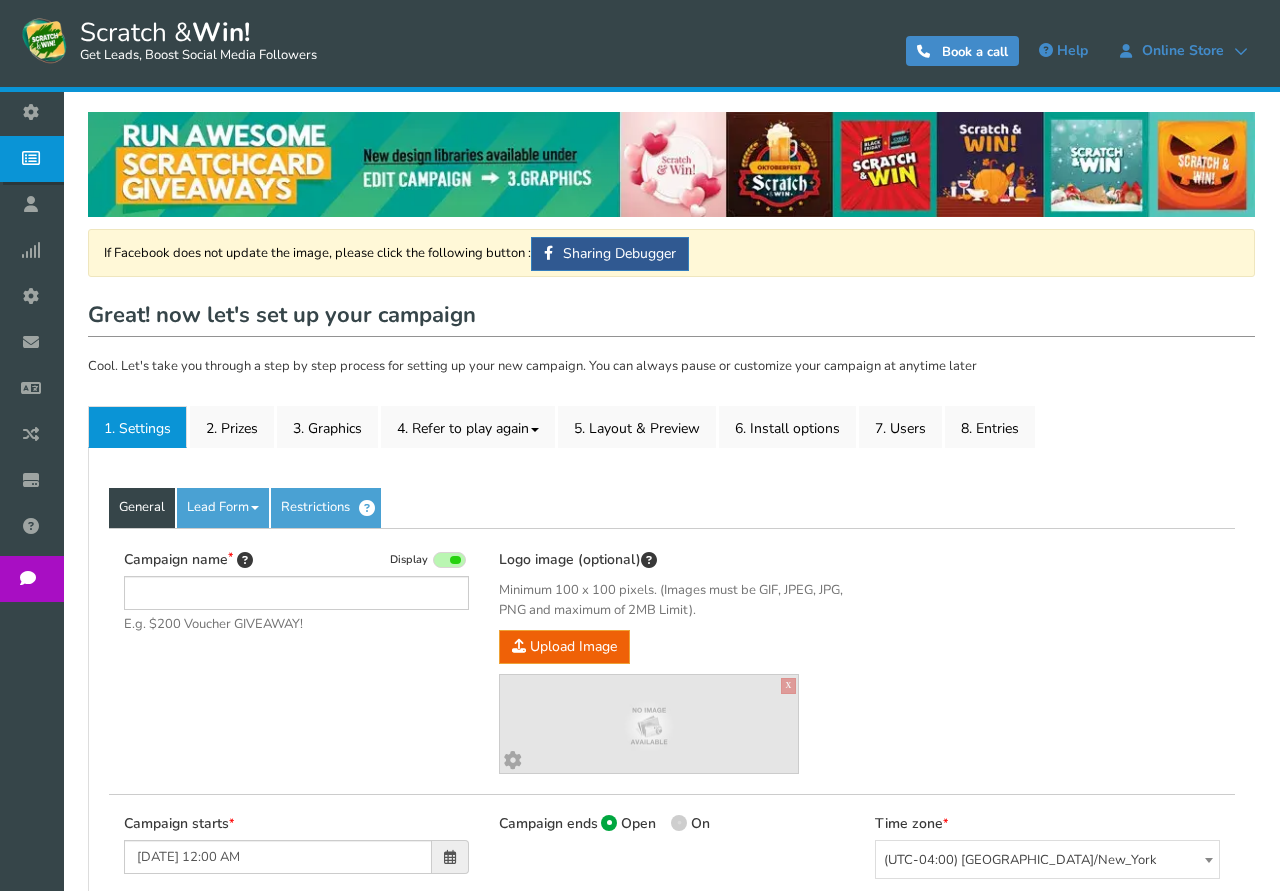 type on "Feeling Lucky [DATE]?" 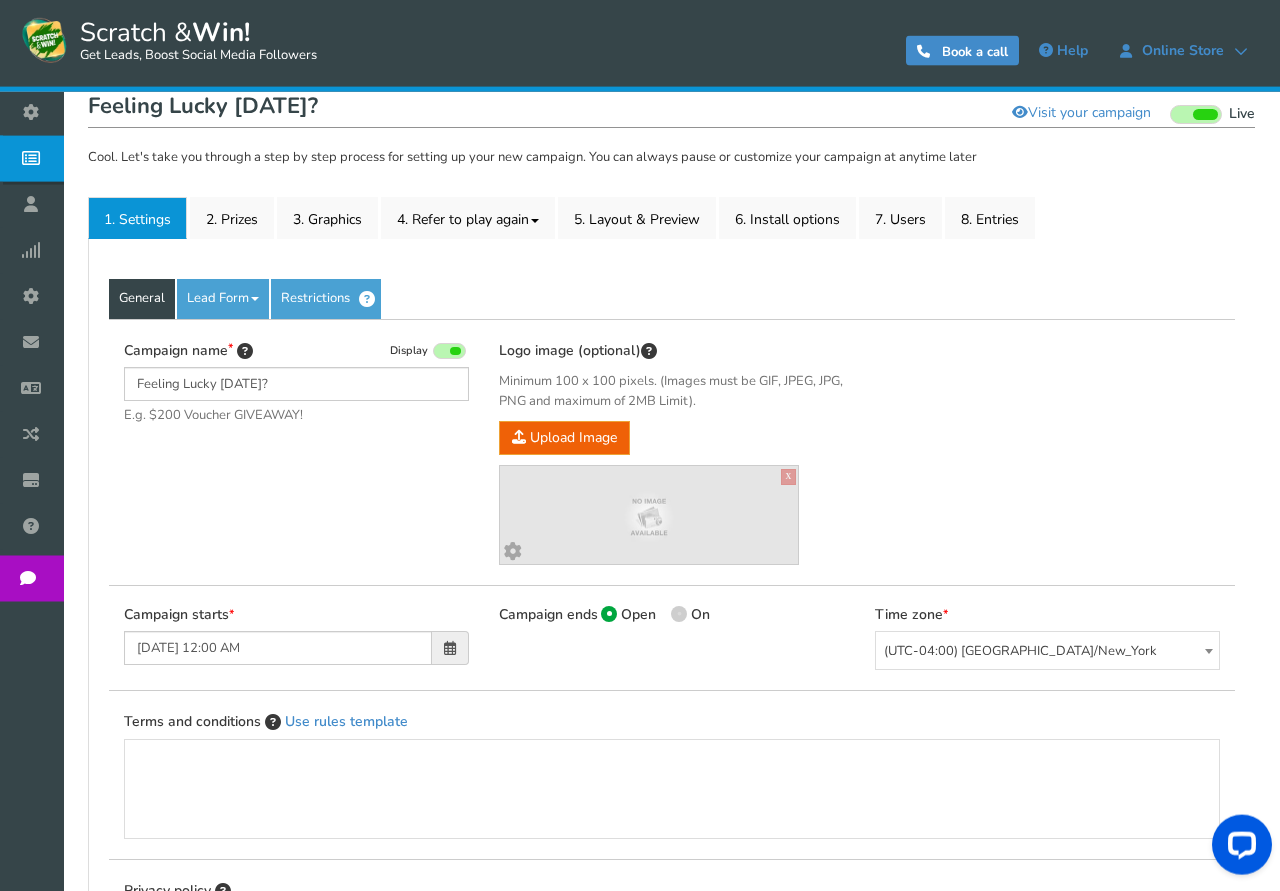 scroll, scrollTop: 102, scrollLeft: 0, axis: vertical 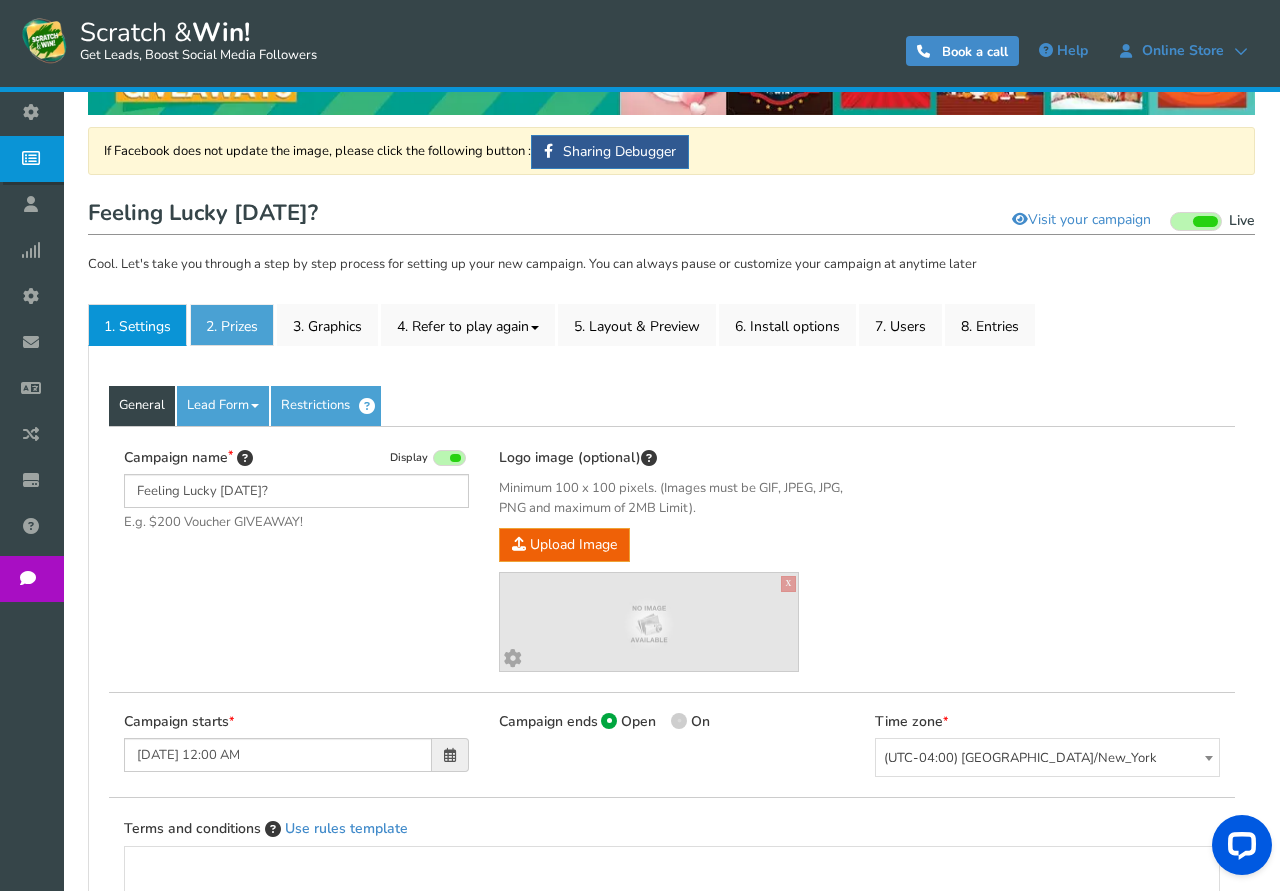 click on "2. Prizes" at bounding box center [232, 325] 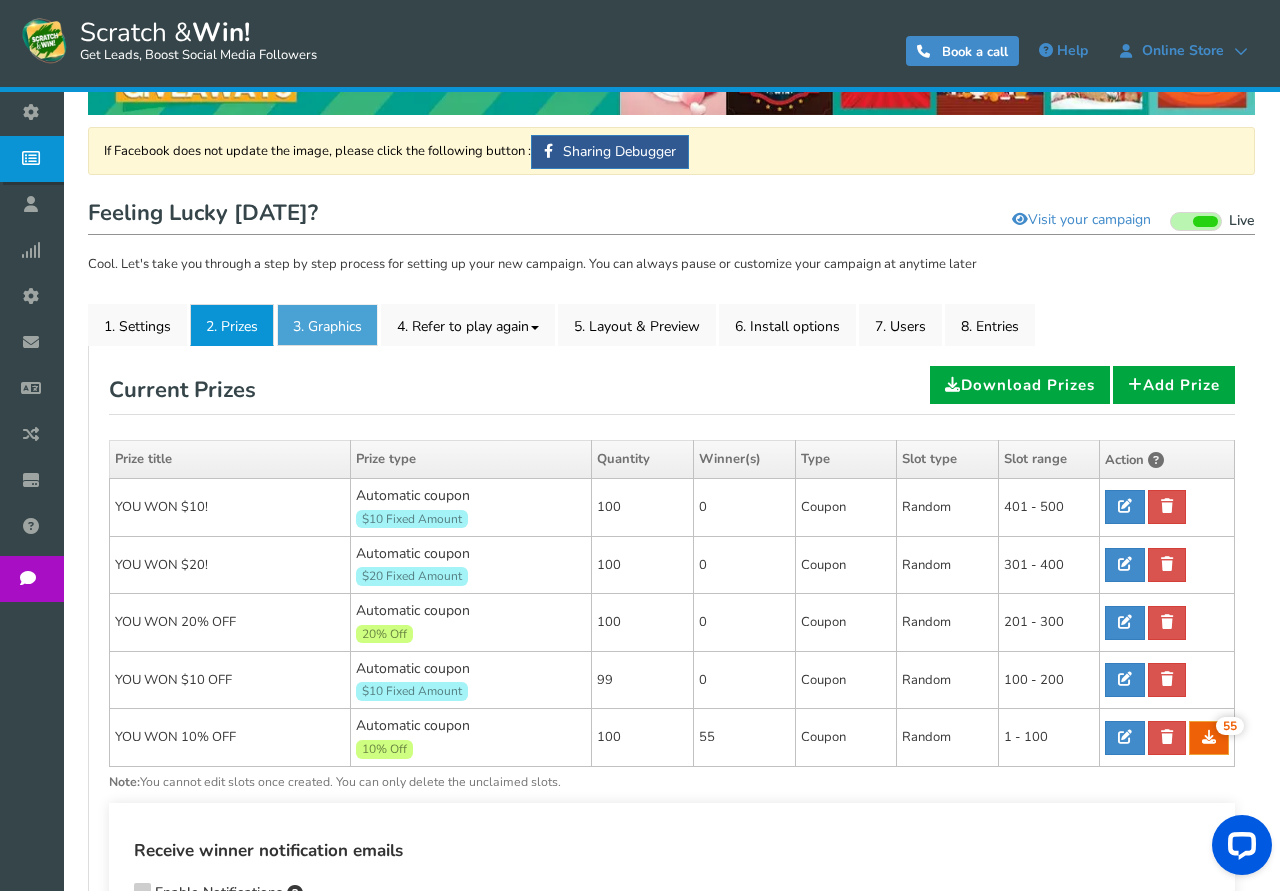 click on "3. Graphics" at bounding box center (327, 325) 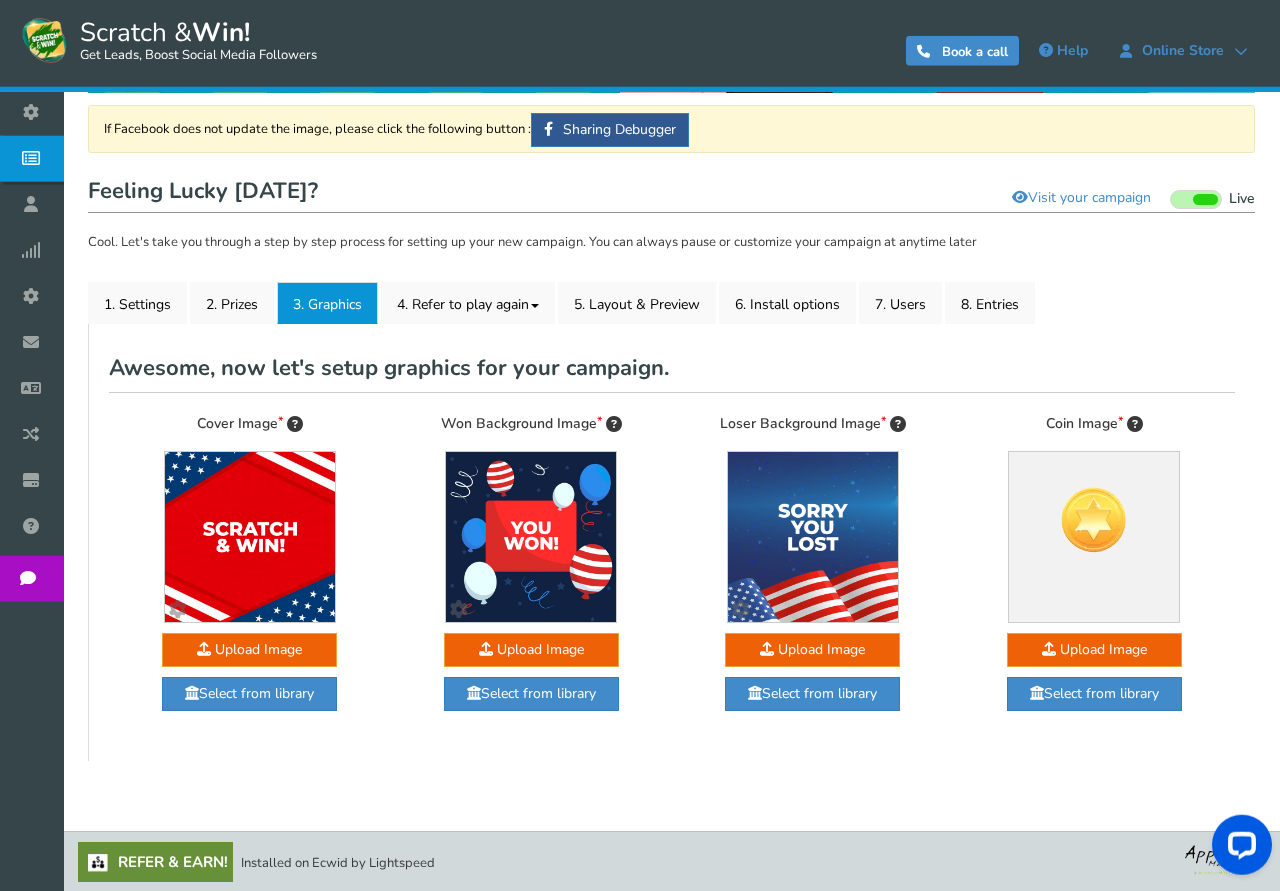 scroll, scrollTop: 125, scrollLeft: 0, axis: vertical 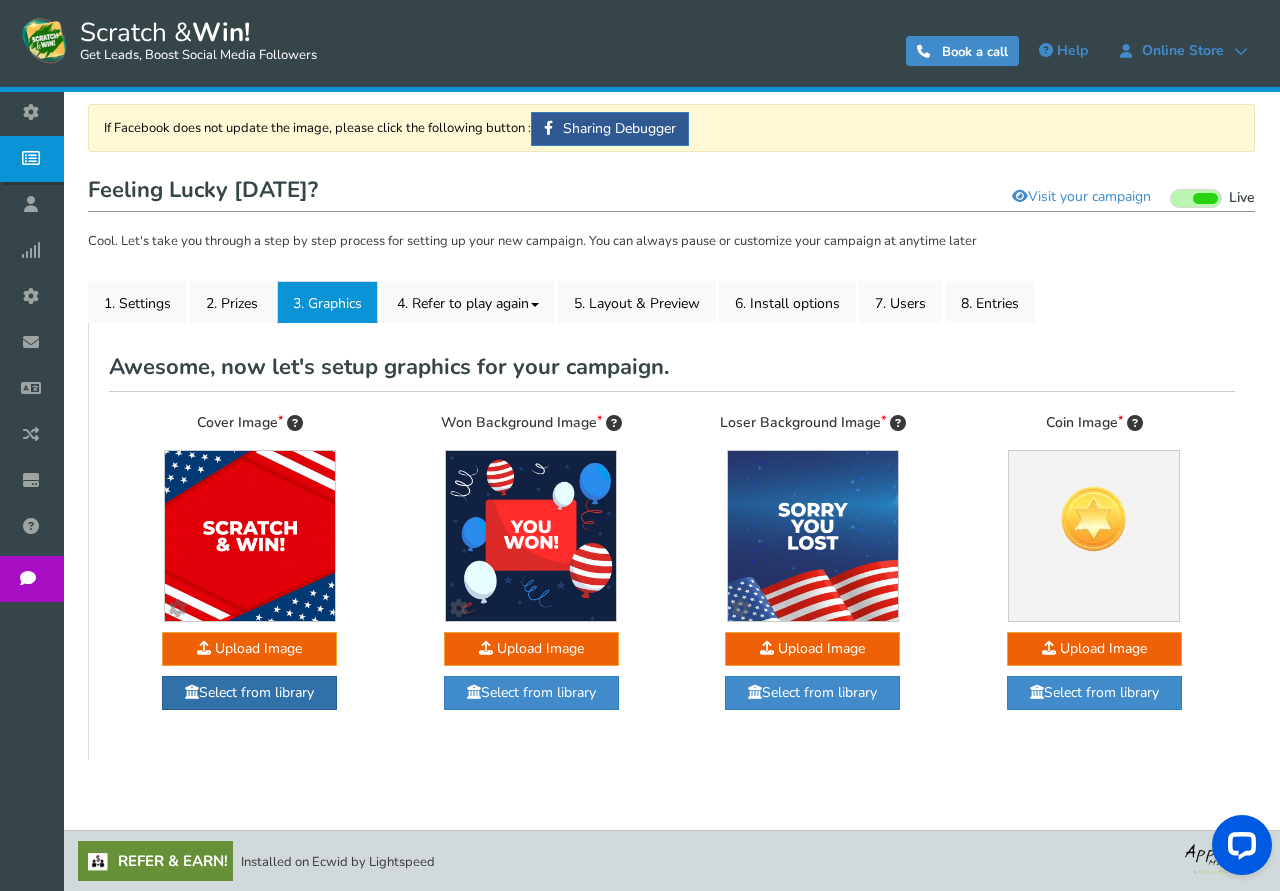 click on "Select from library" at bounding box center (249, 693) 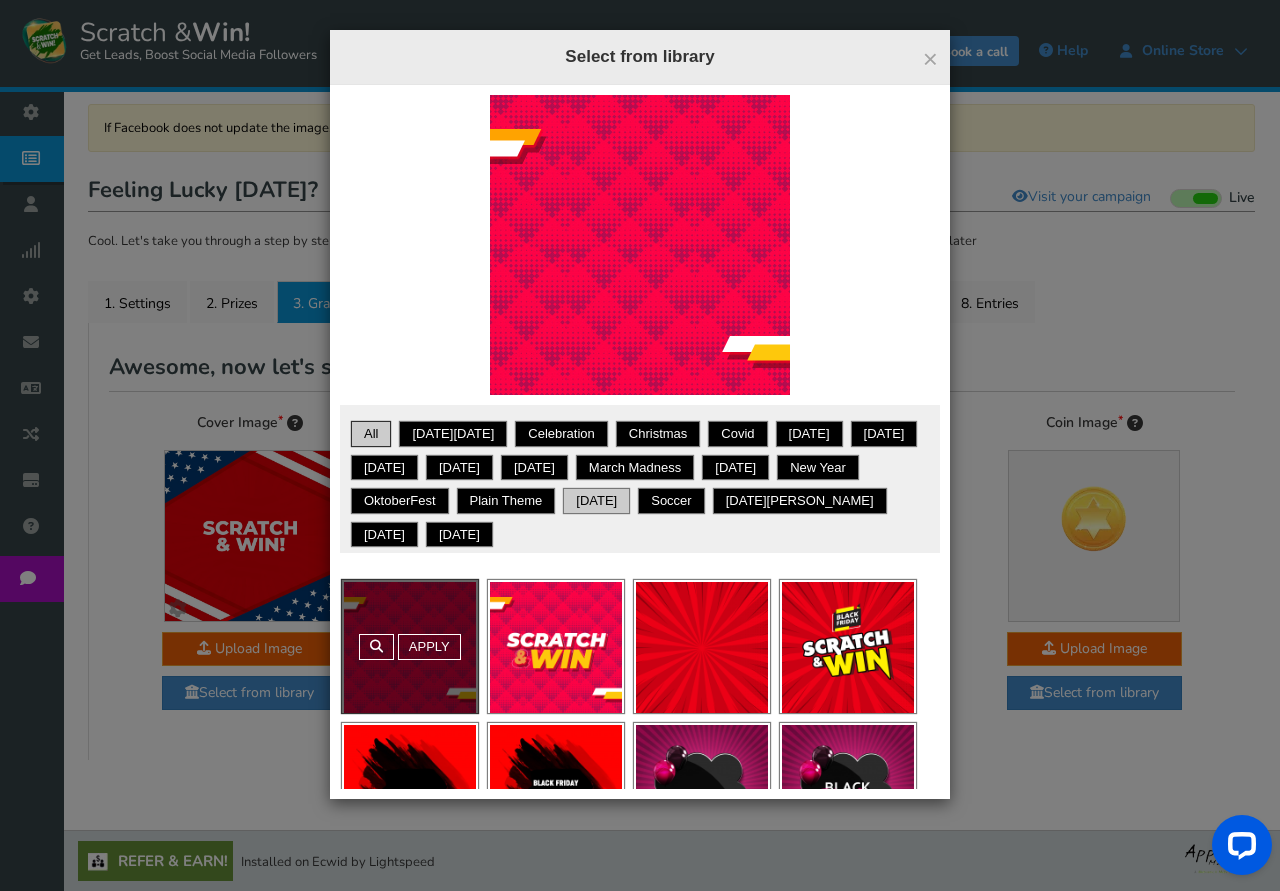 click on "[DATE]" at bounding box center (596, 501) 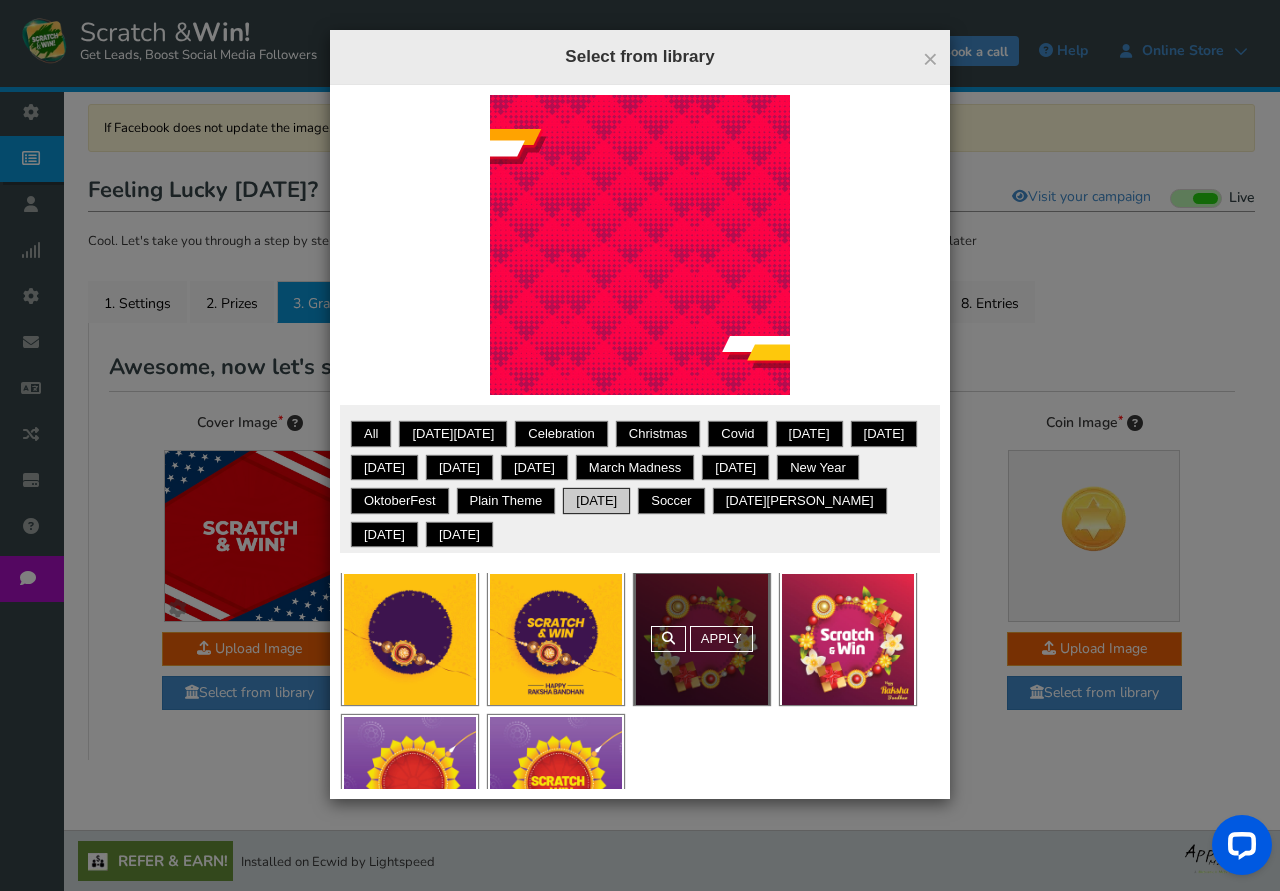 scroll, scrollTop: 0, scrollLeft: 0, axis: both 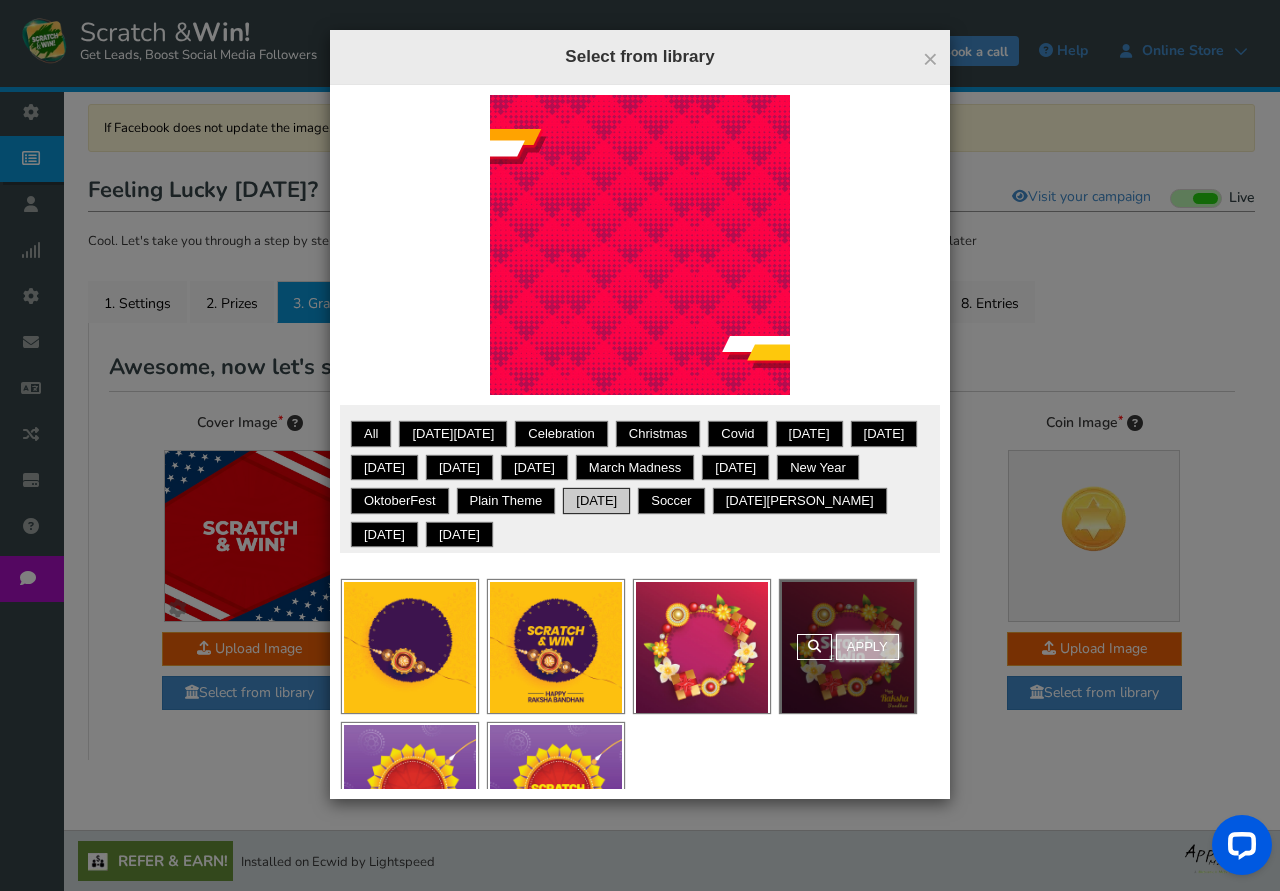 click on "Apply" at bounding box center [867, 647] 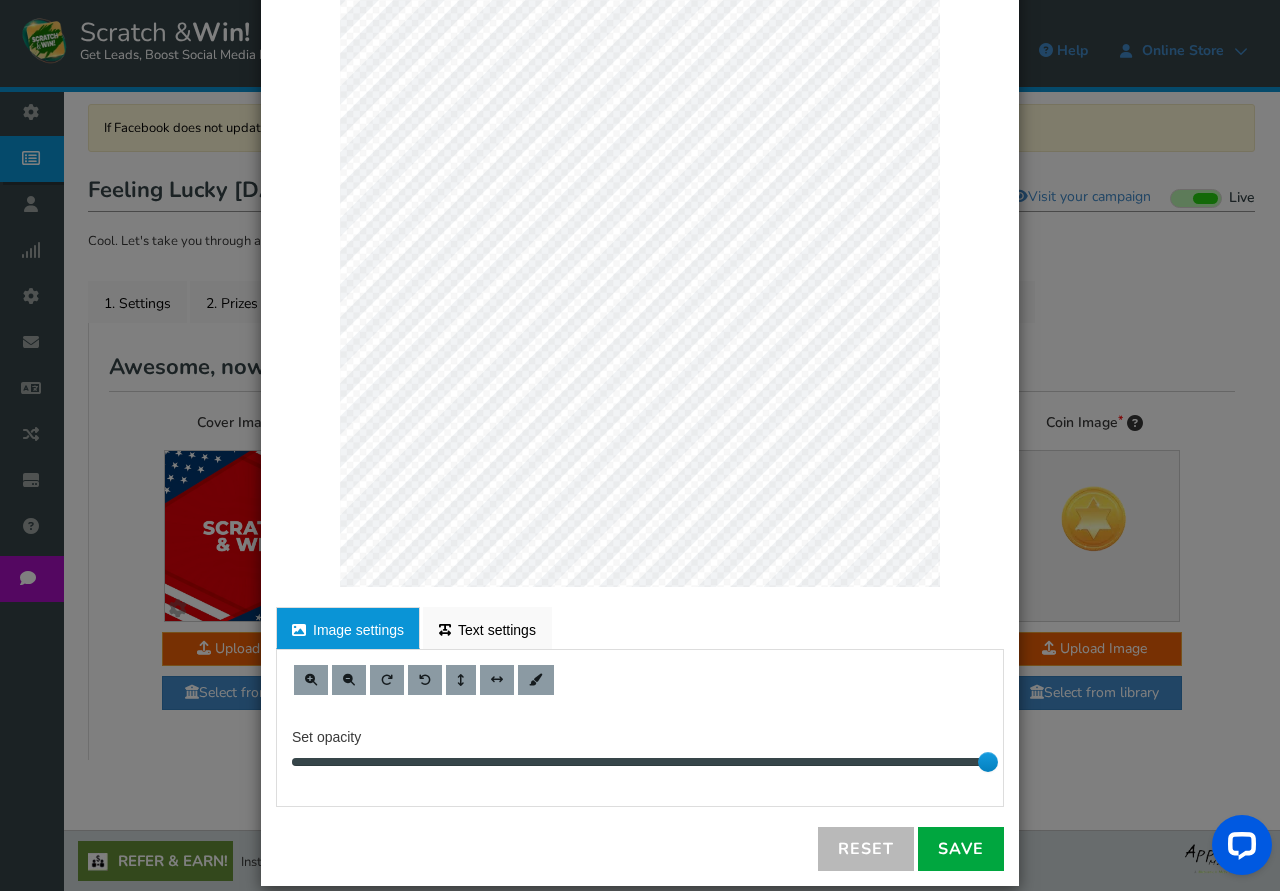 scroll, scrollTop: 143, scrollLeft: 0, axis: vertical 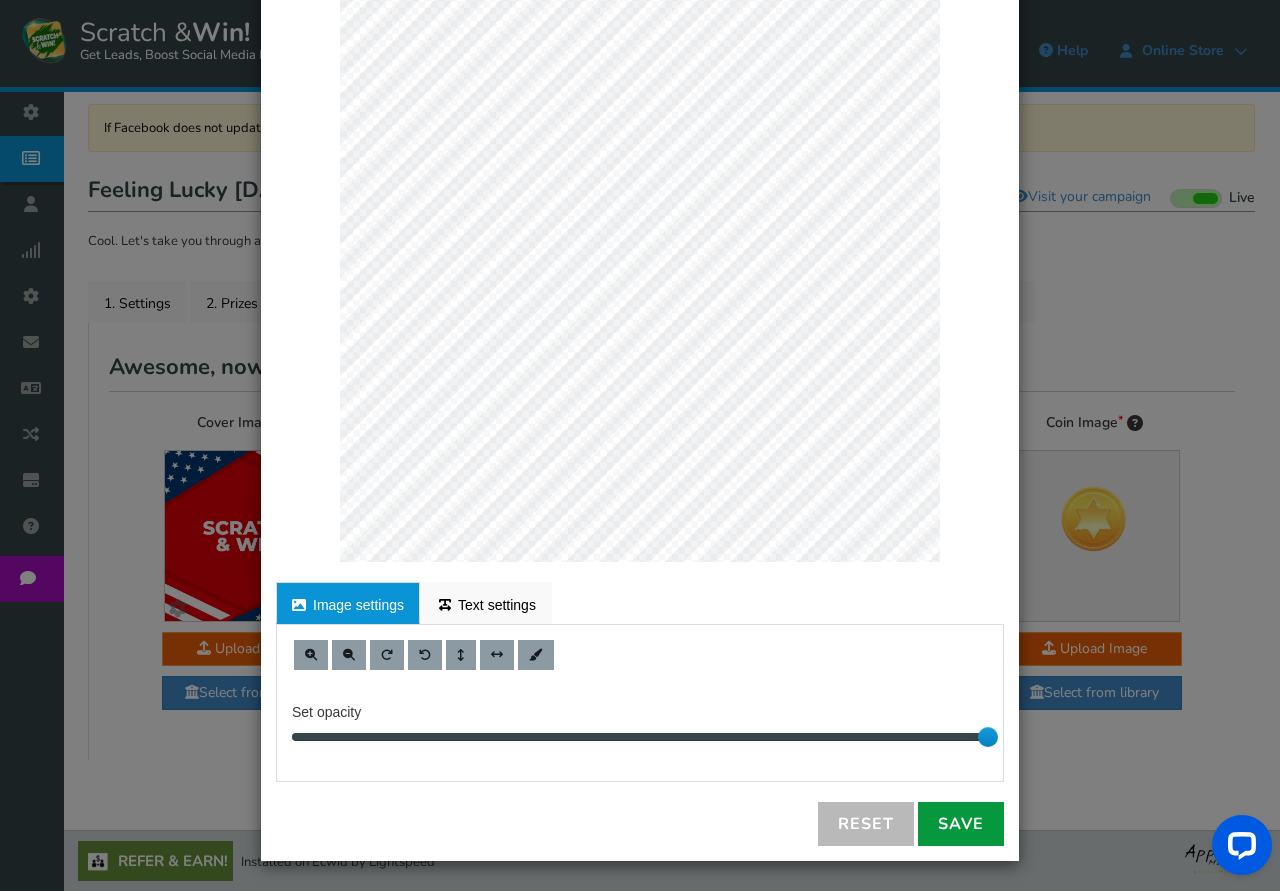 click on "Save" at bounding box center [961, 824] 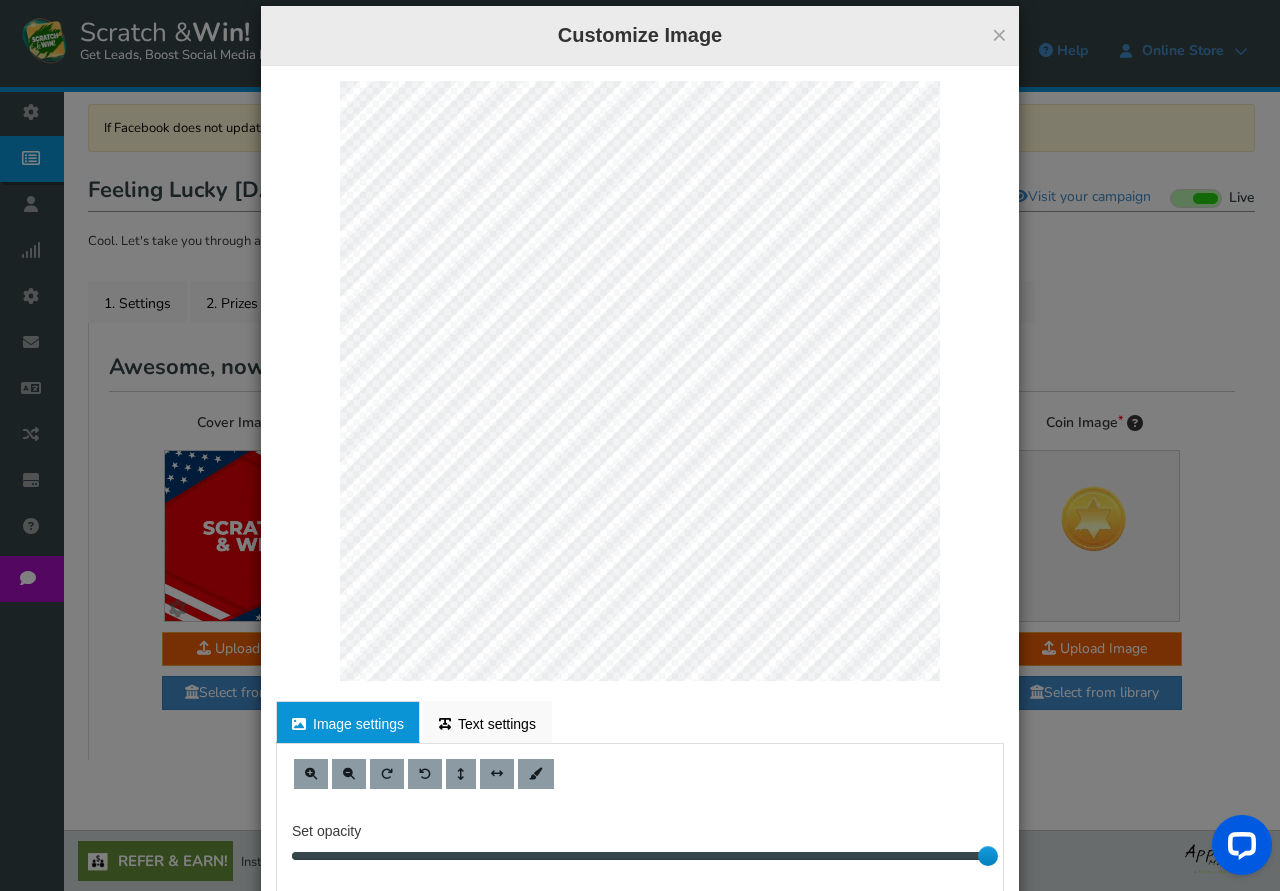 scroll, scrollTop: 0, scrollLeft: 0, axis: both 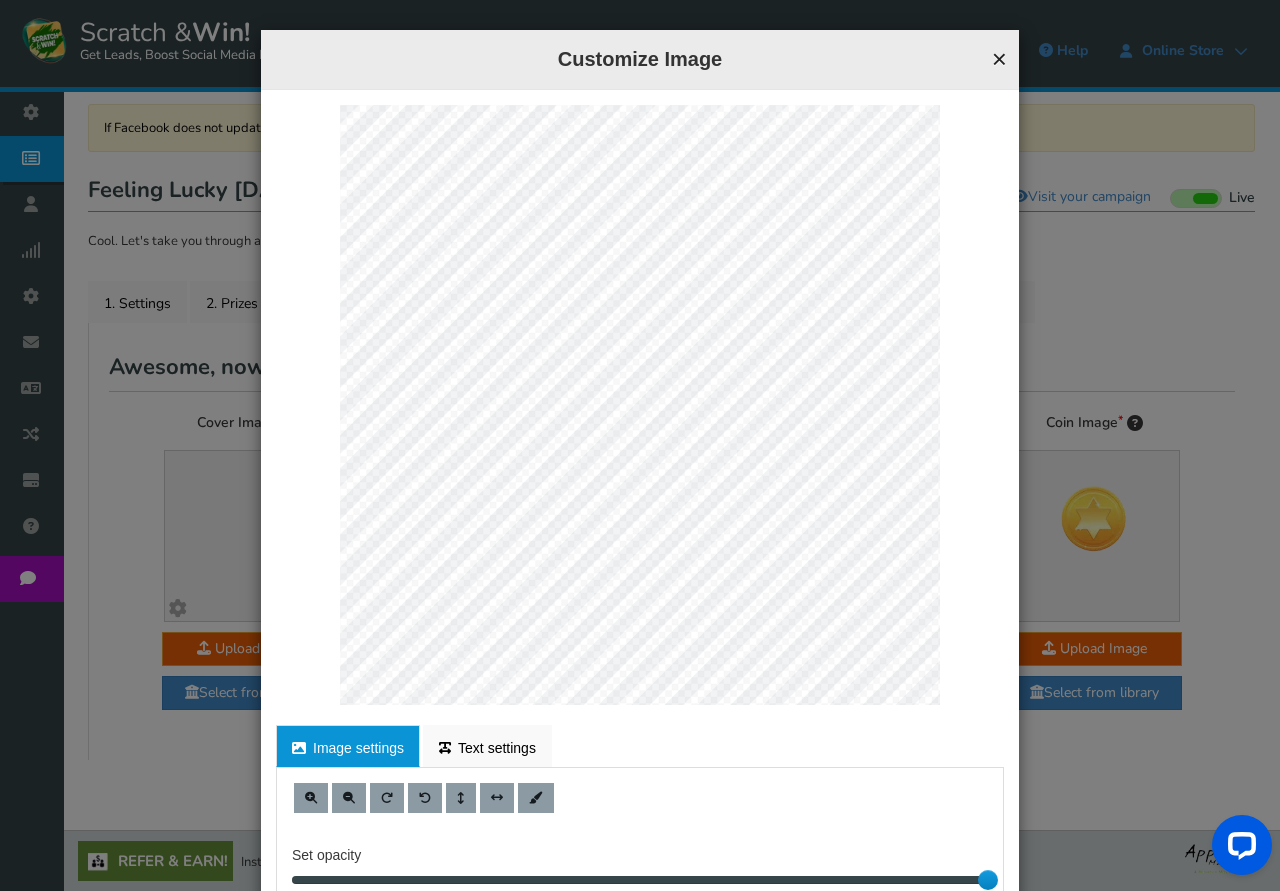 click on "×" at bounding box center (999, 59) 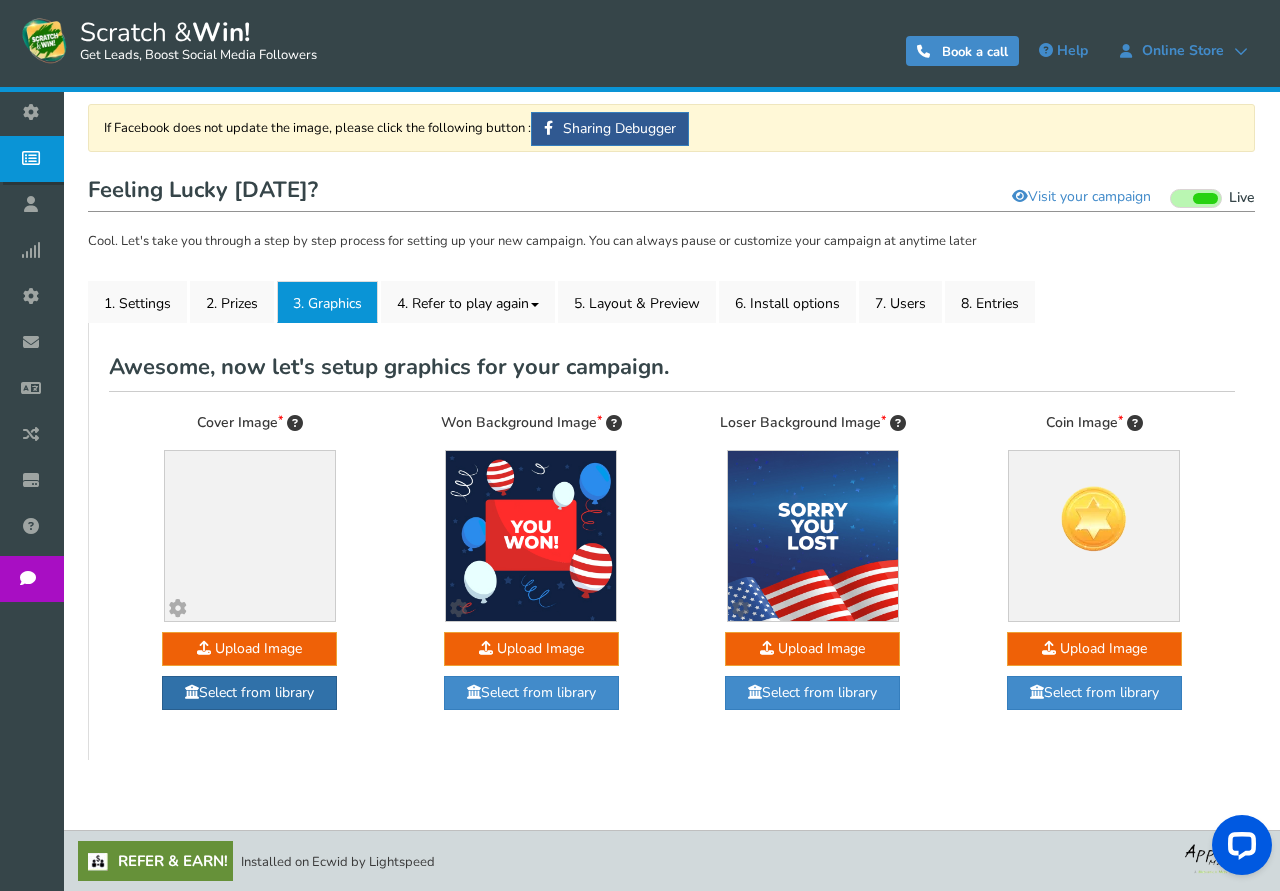 click on "Select from library" at bounding box center (249, 693) 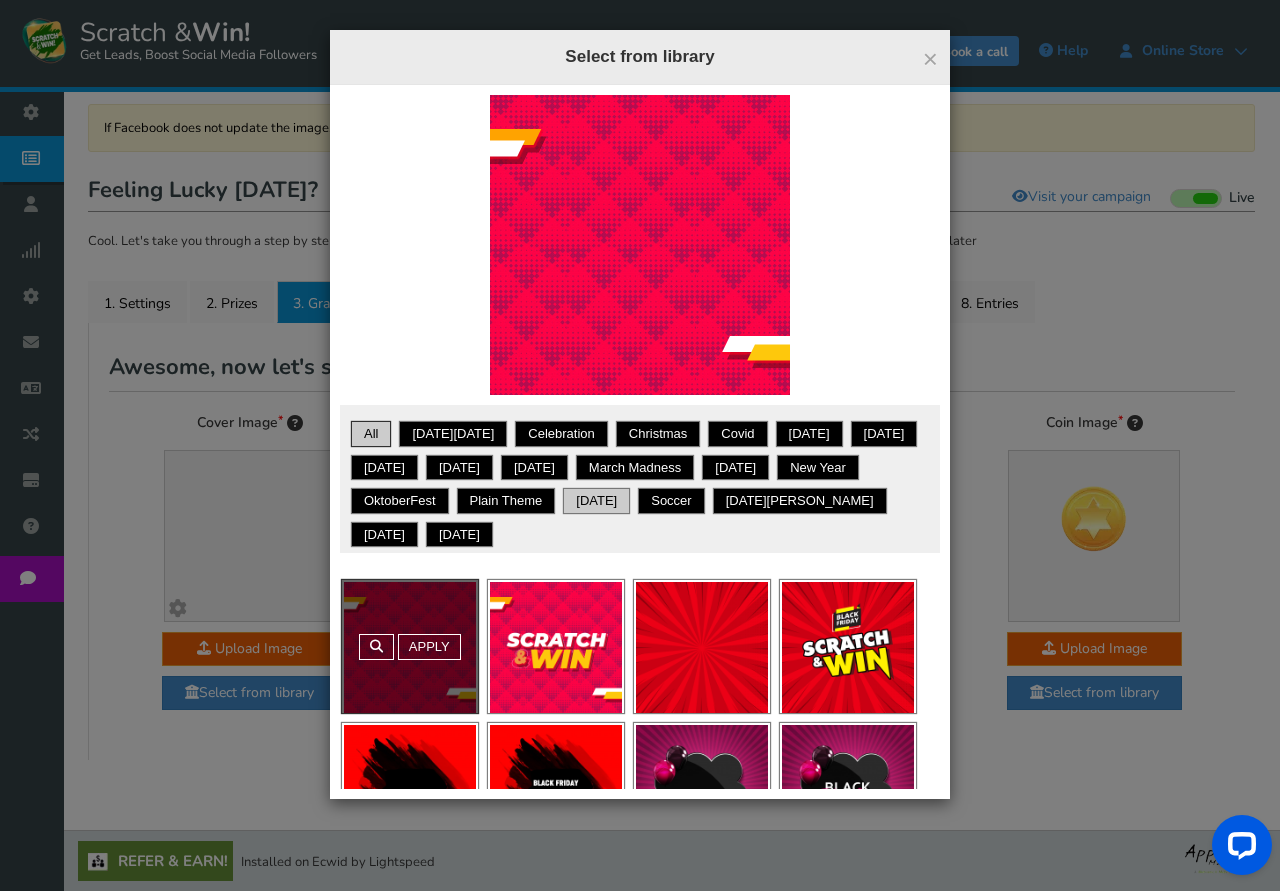 click on "[DATE]" at bounding box center [596, 501] 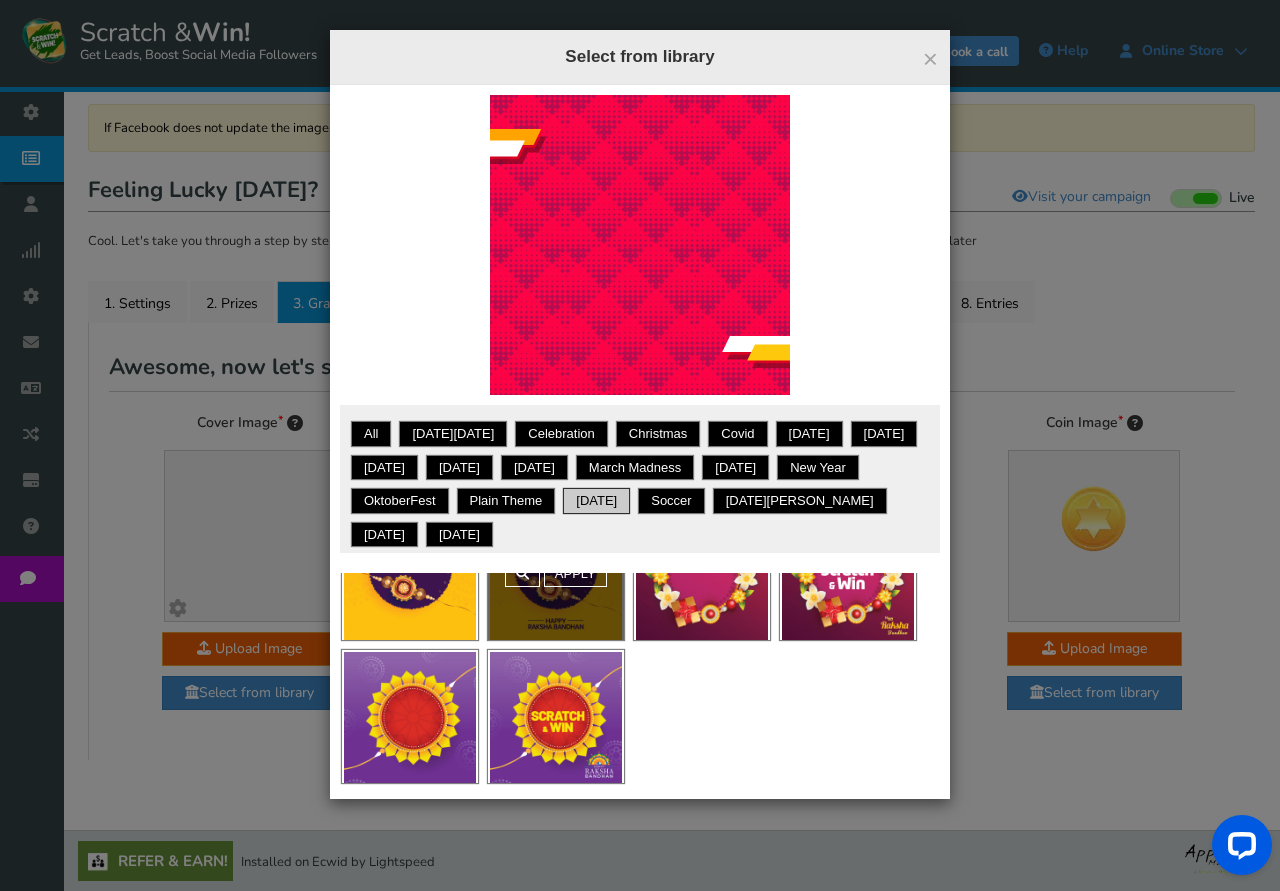 scroll, scrollTop: 74, scrollLeft: 0, axis: vertical 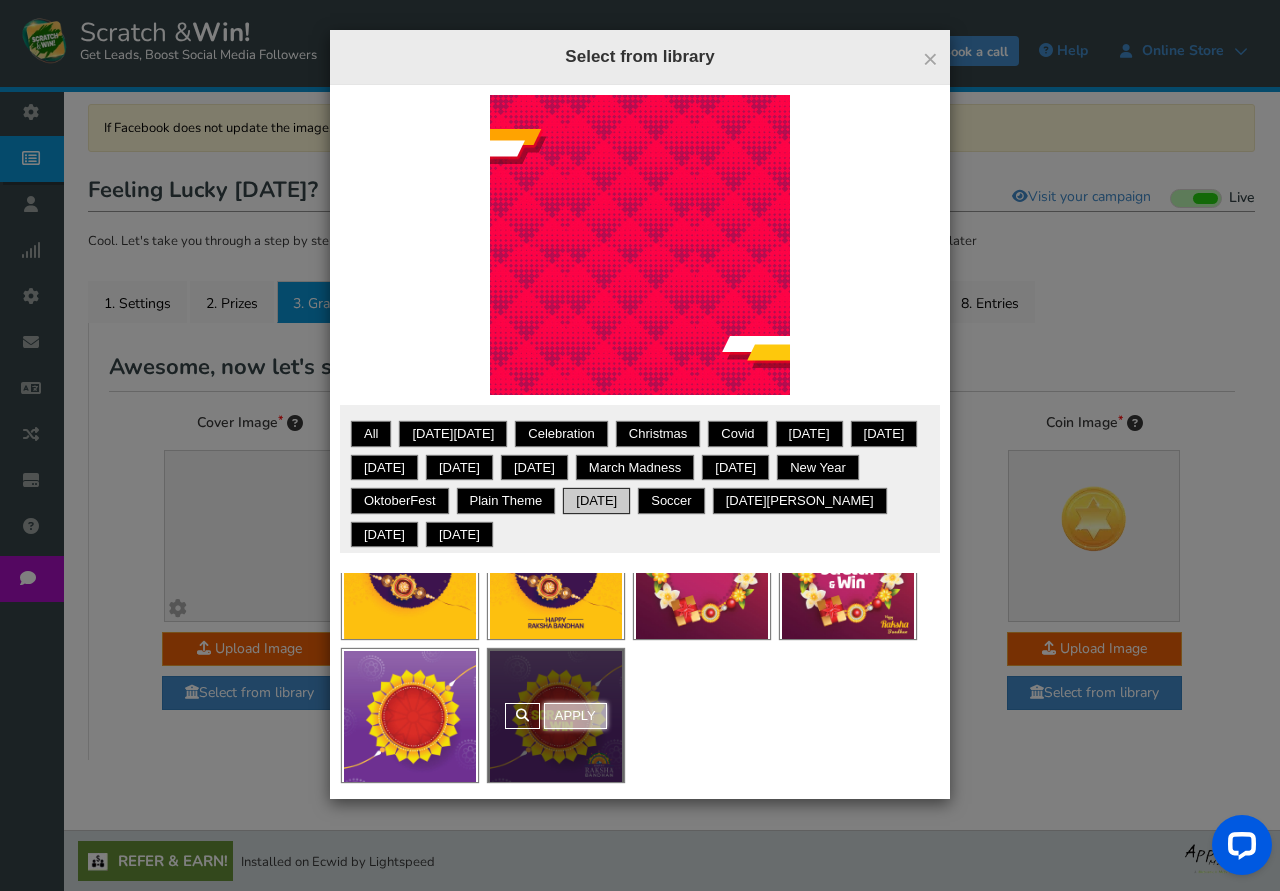 click on "Apply" at bounding box center (575, 716) 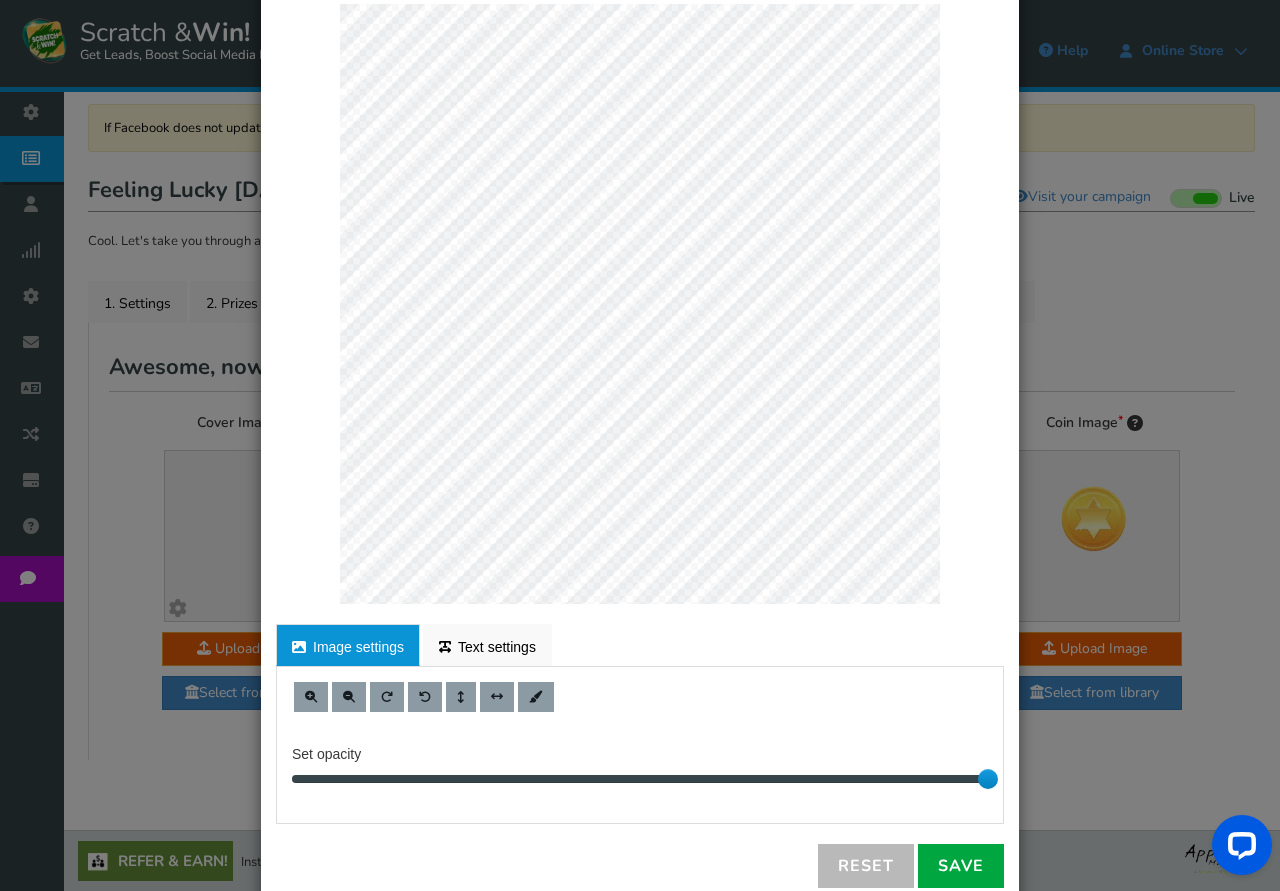 scroll, scrollTop: 143, scrollLeft: 0, axis: vertical 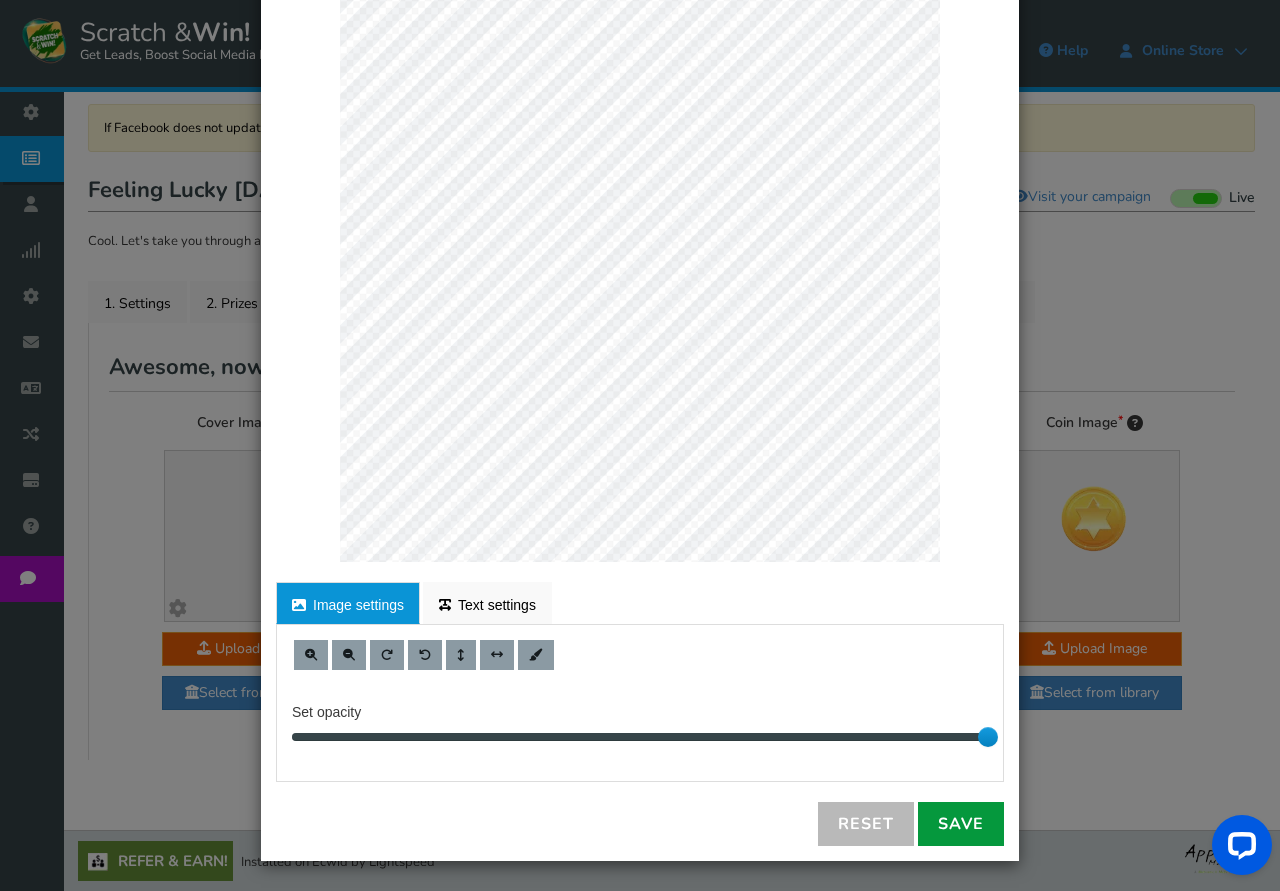click on "Save" at bounding box center [961, 824] 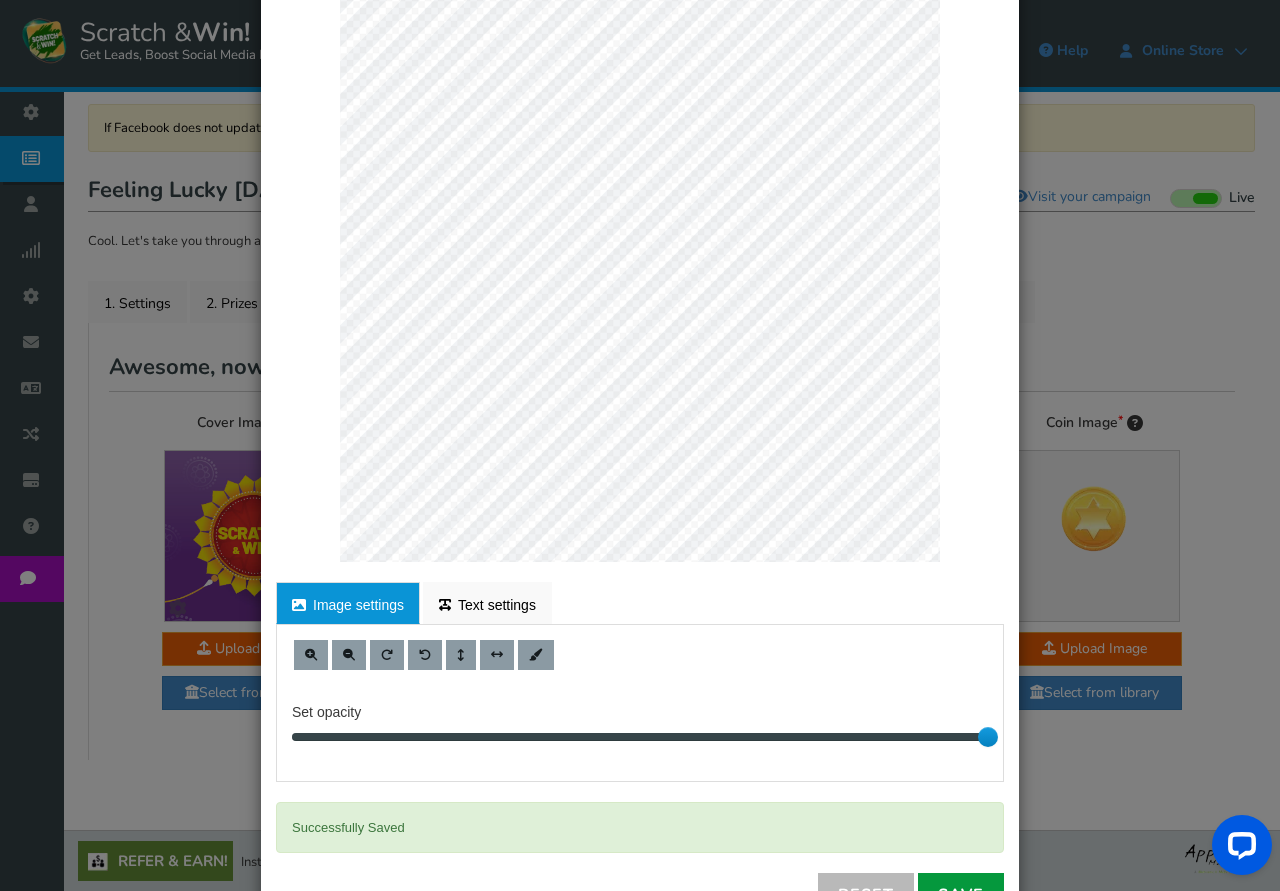scroll, scrollTop: 0, scrollLeft: 0, axis: both 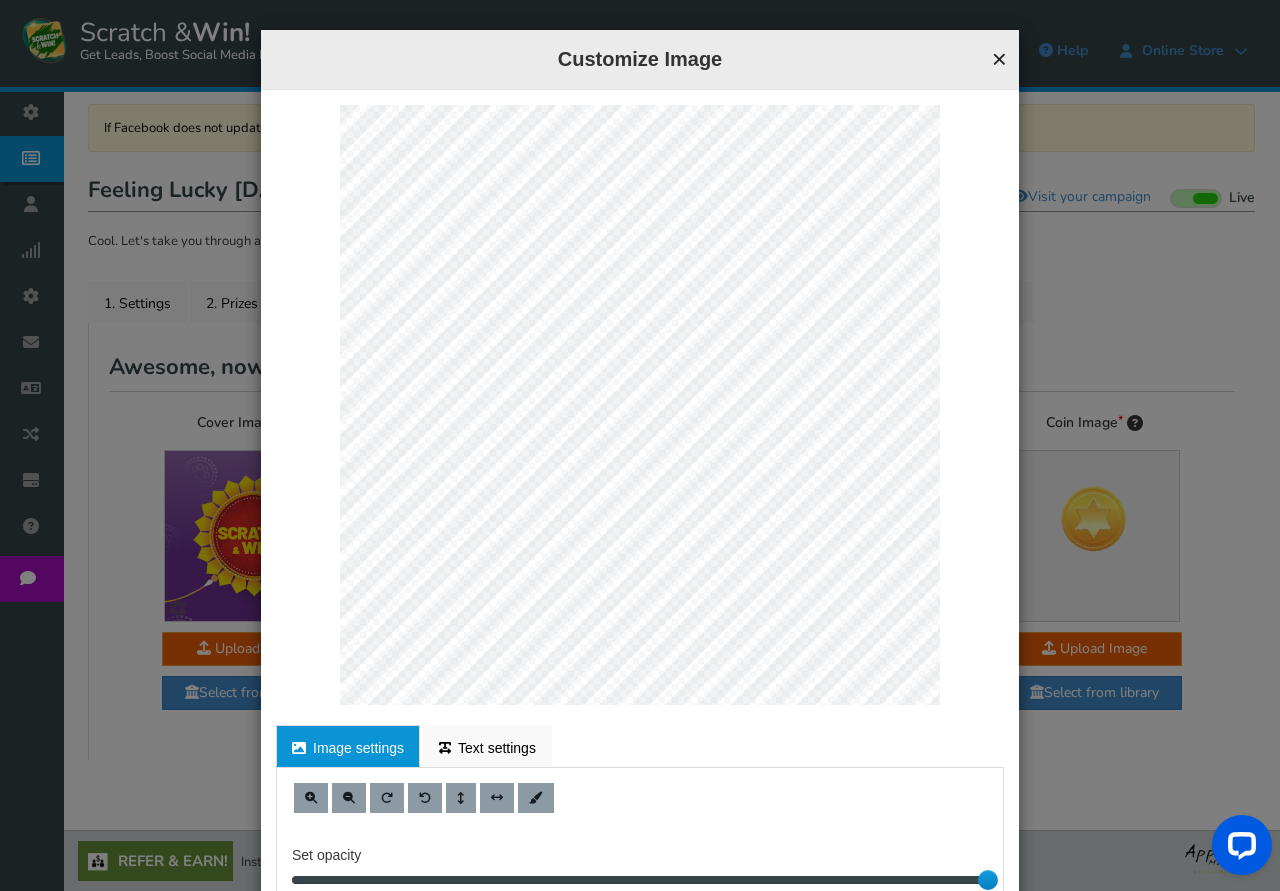 click on "×" at bounding box center [999, 59] 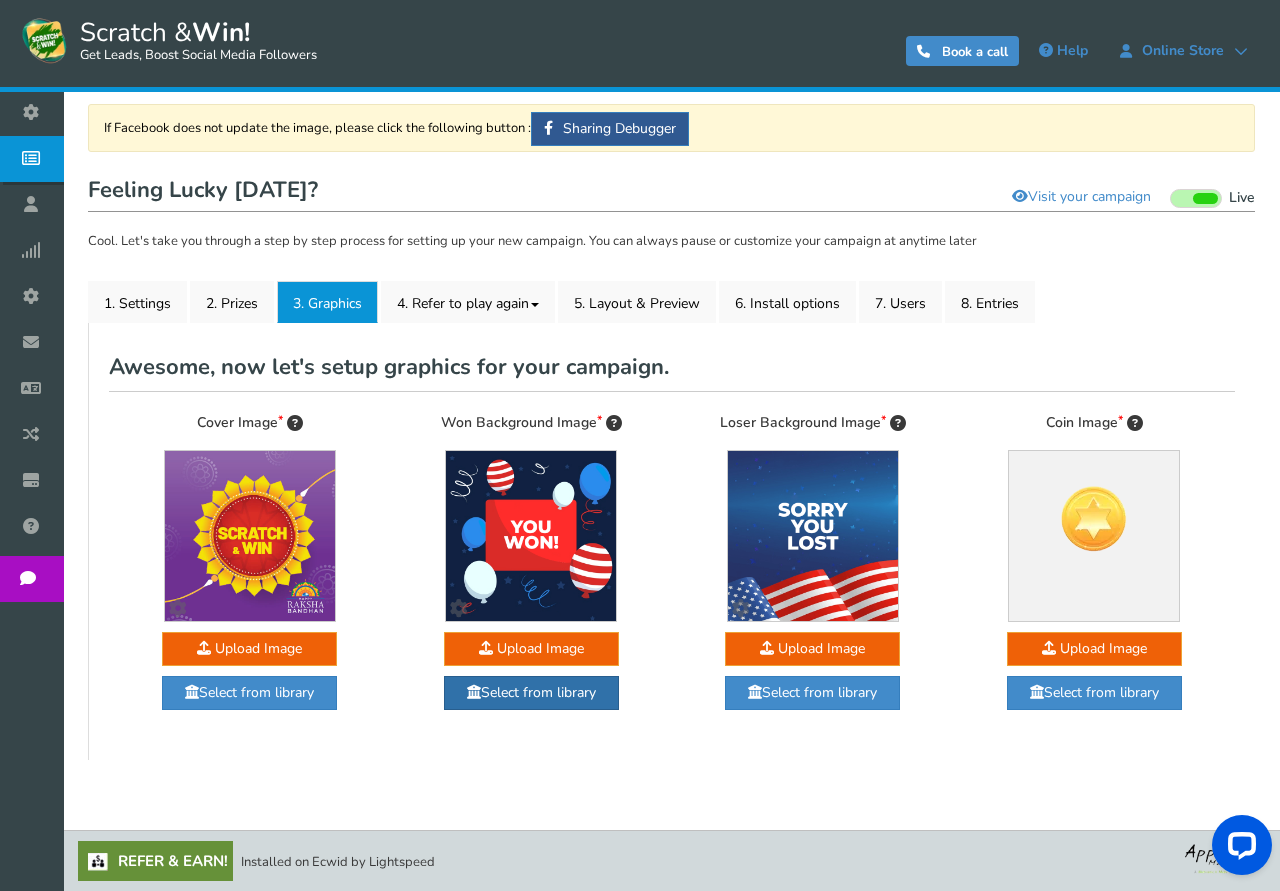 click on "Select from library" at bounding box center (531, 693) 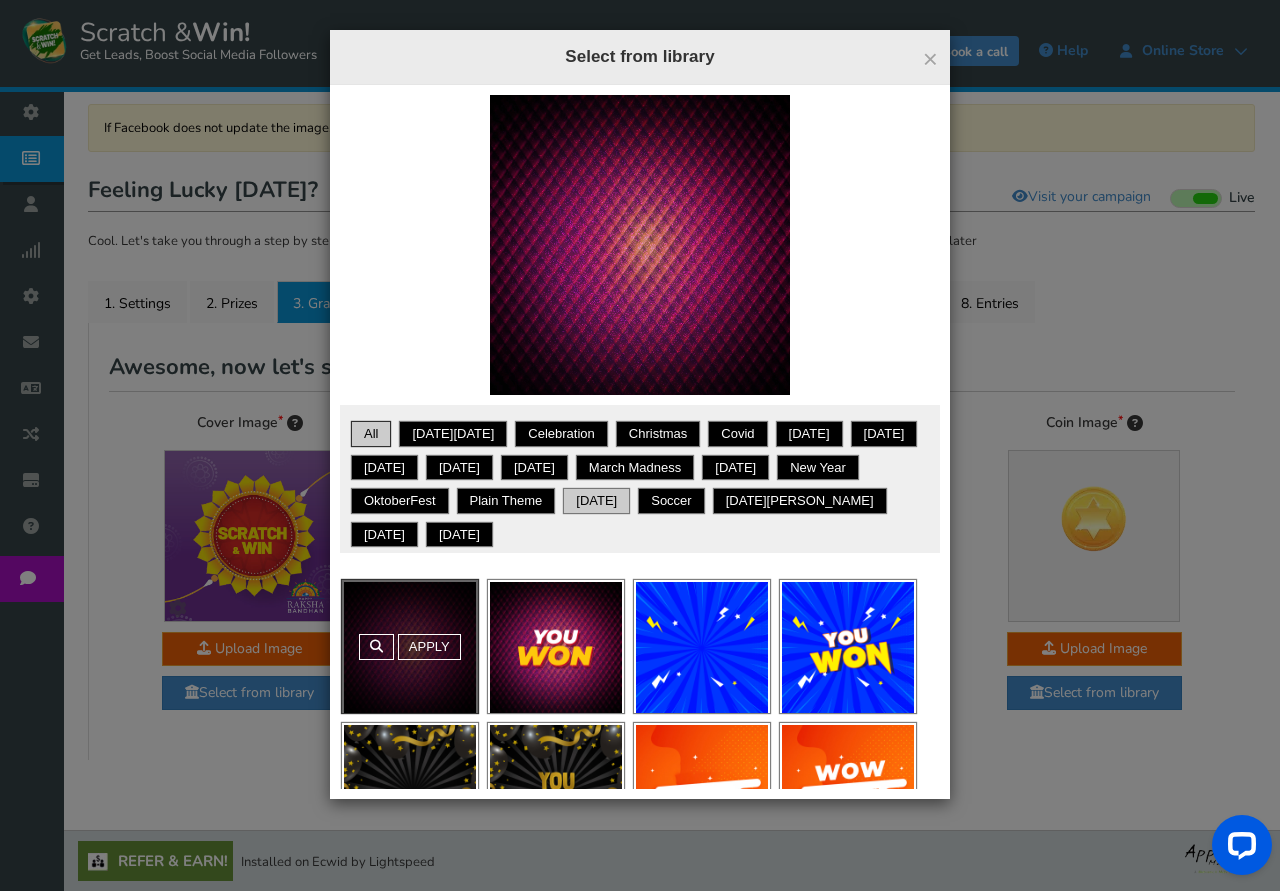 click on "[DATE]" at bounding box center [596, 501] 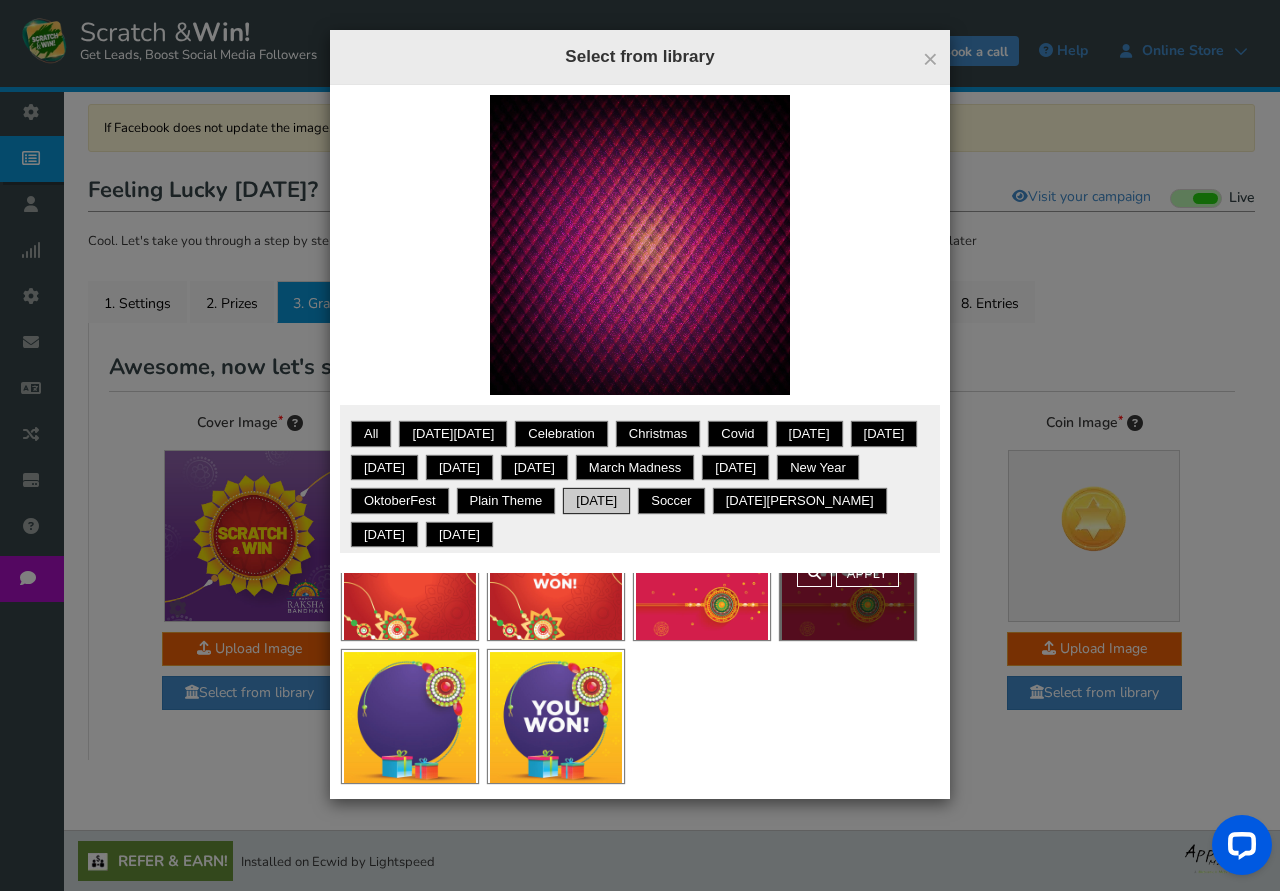 scroll, scrollTop: 74, scrollLeft: 0, axis: vertical 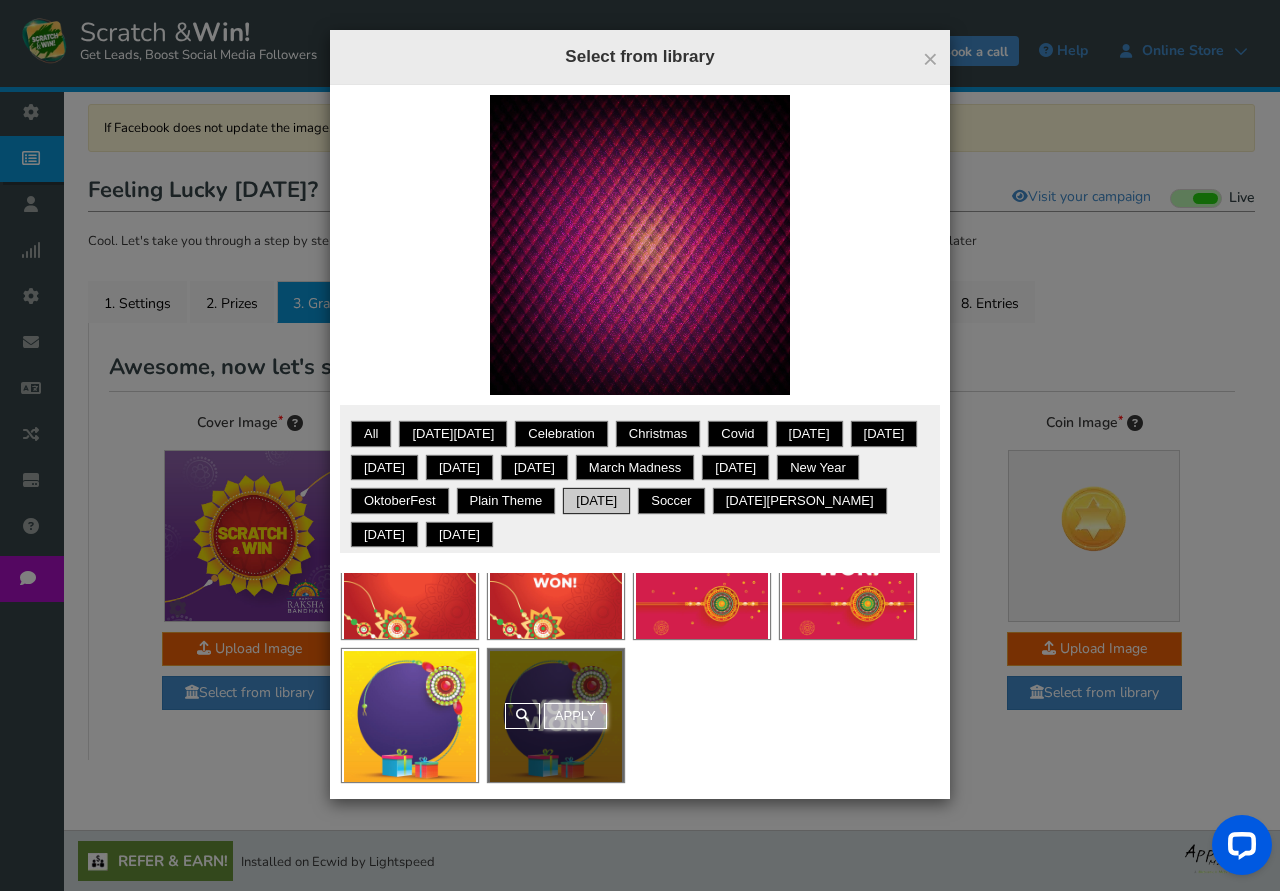 click on "Apply" at bounding box center (575, 716) 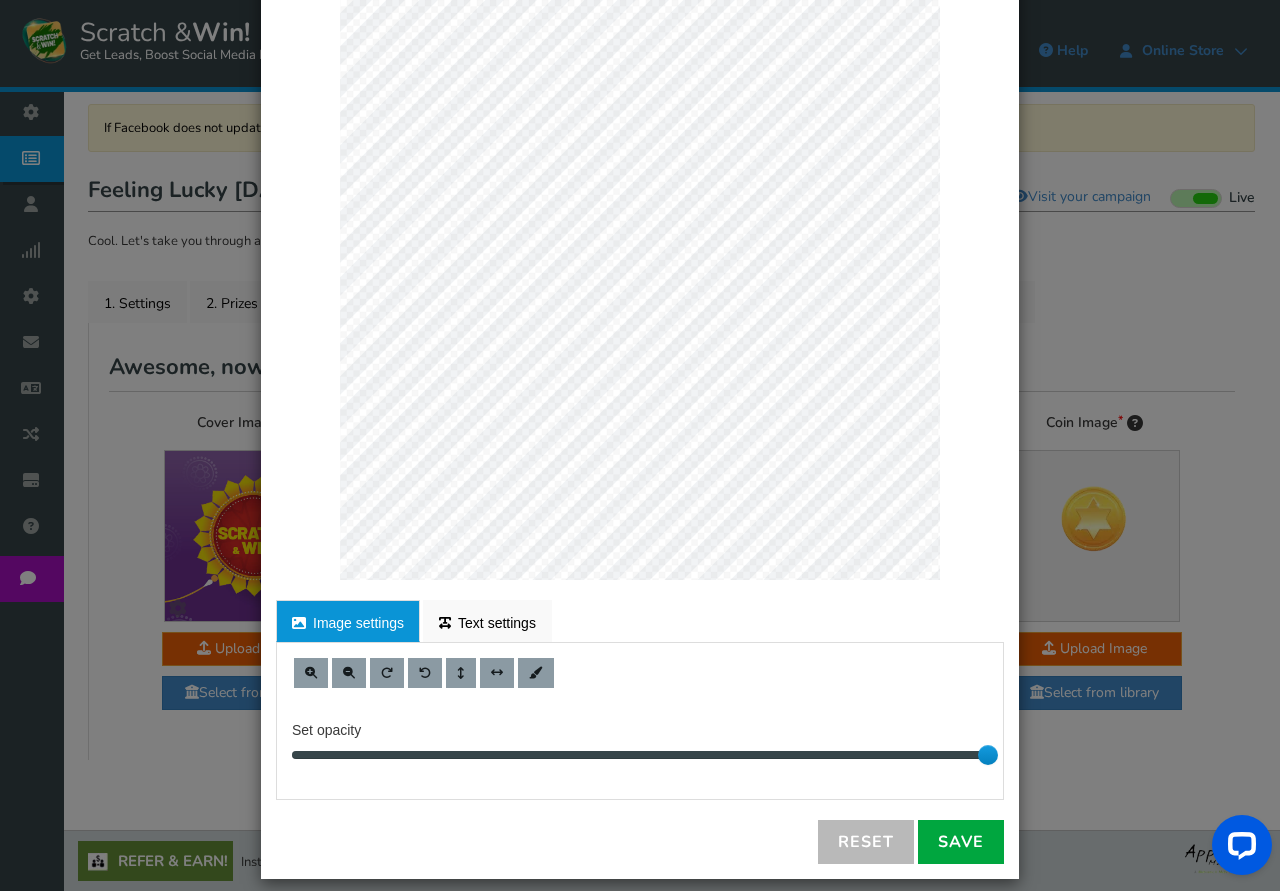 scroll, scrollTop: 143, scrollLeft: 0, axis: vertical 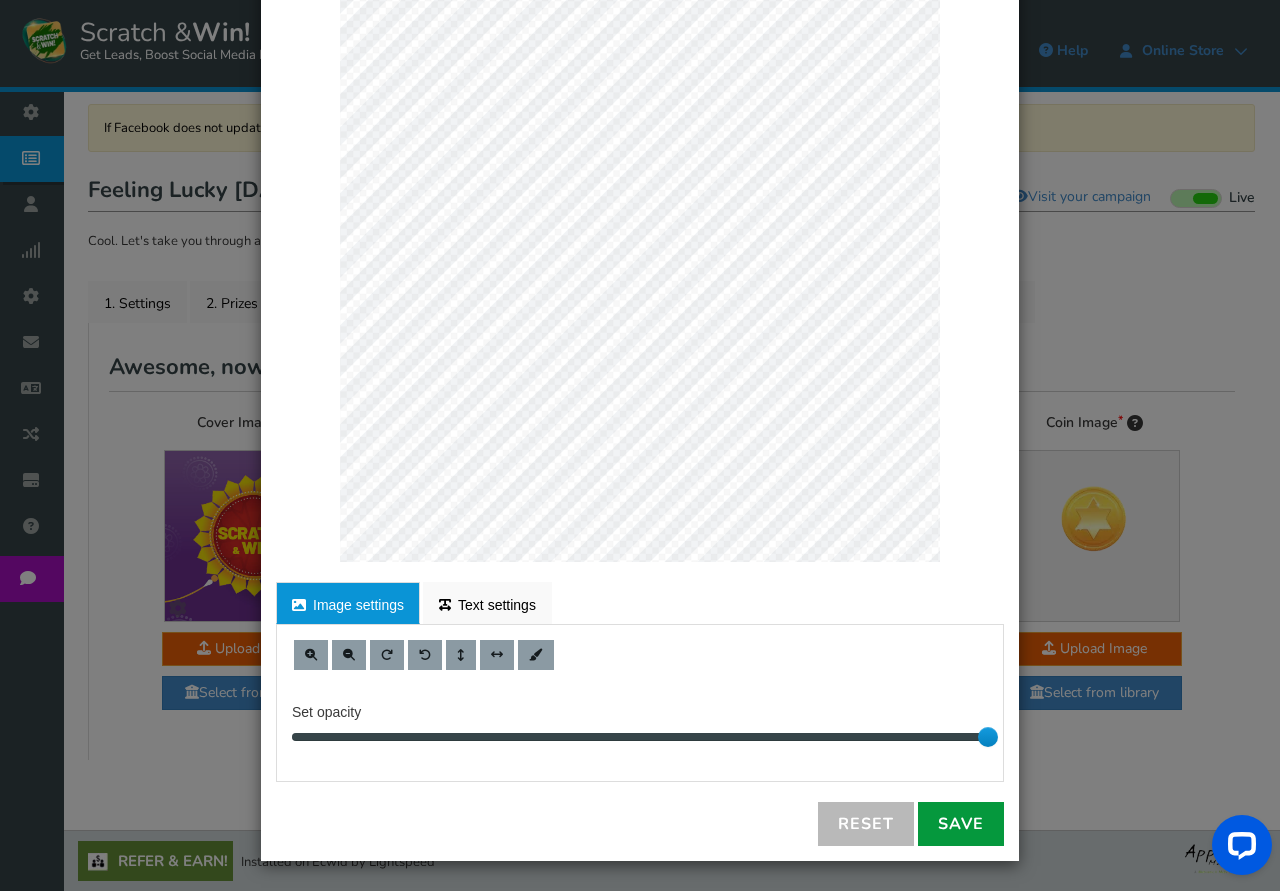 click on "Save" at bounding box center (961, 824) 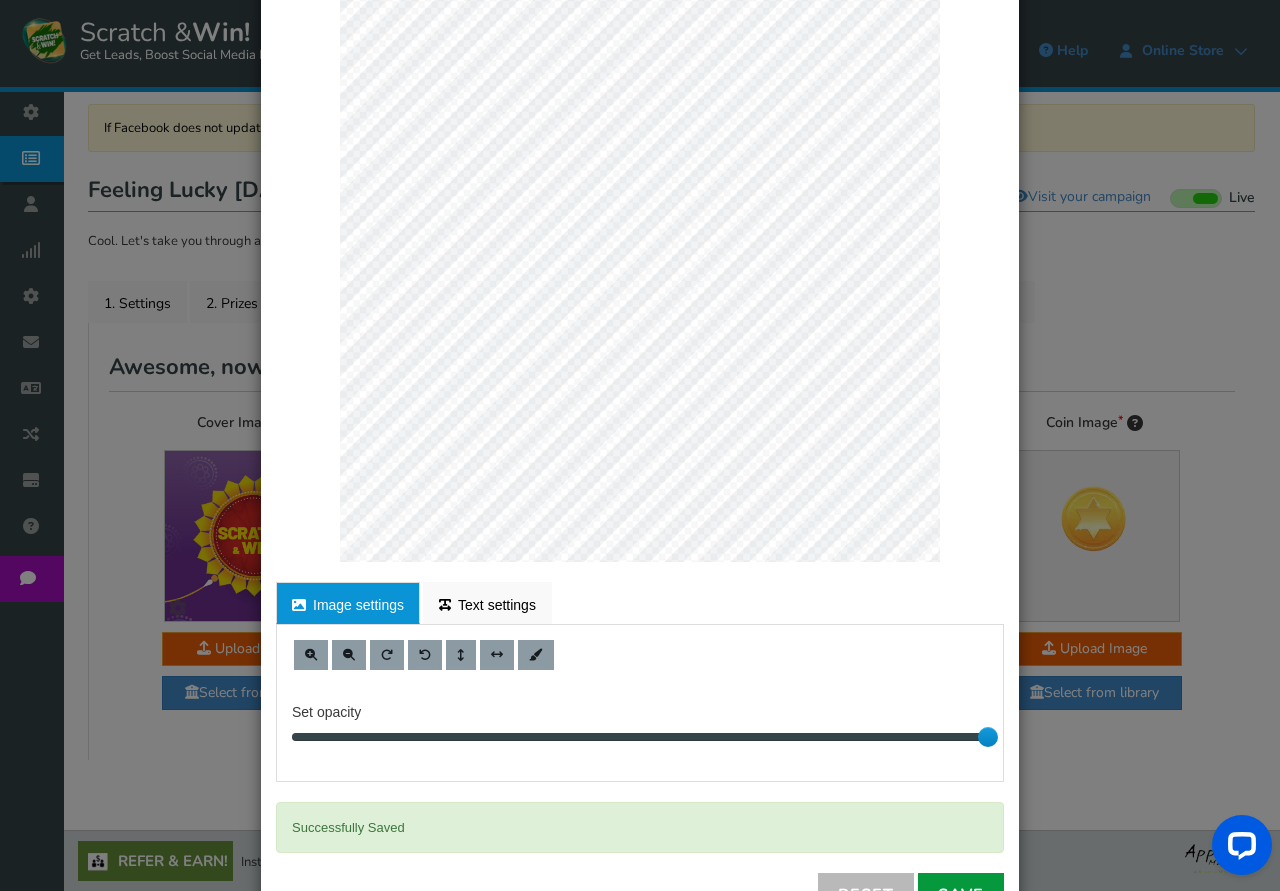 scroll, scrollTop: 0, scrollLeft: 0, axis: both 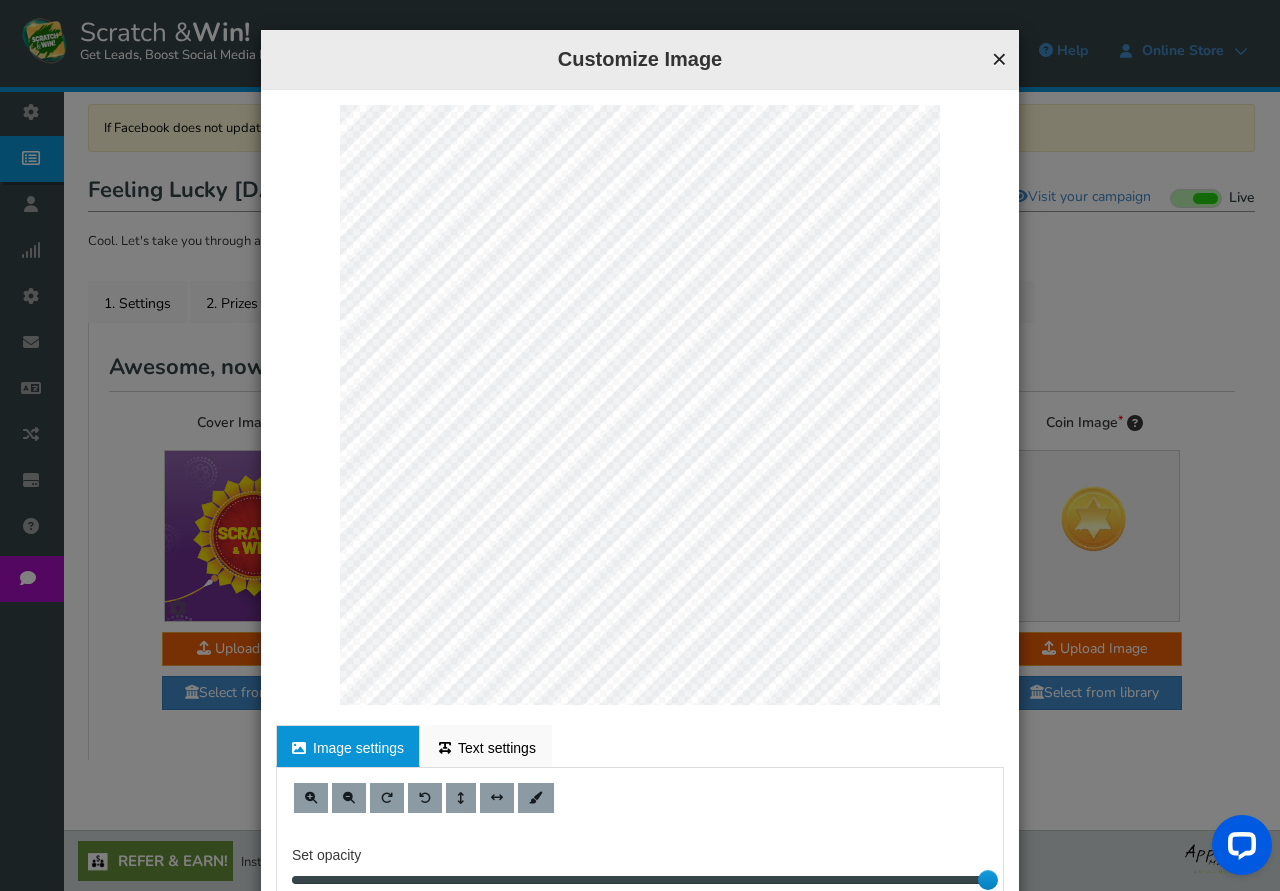 click on "×" at bounding box center [999, 59] 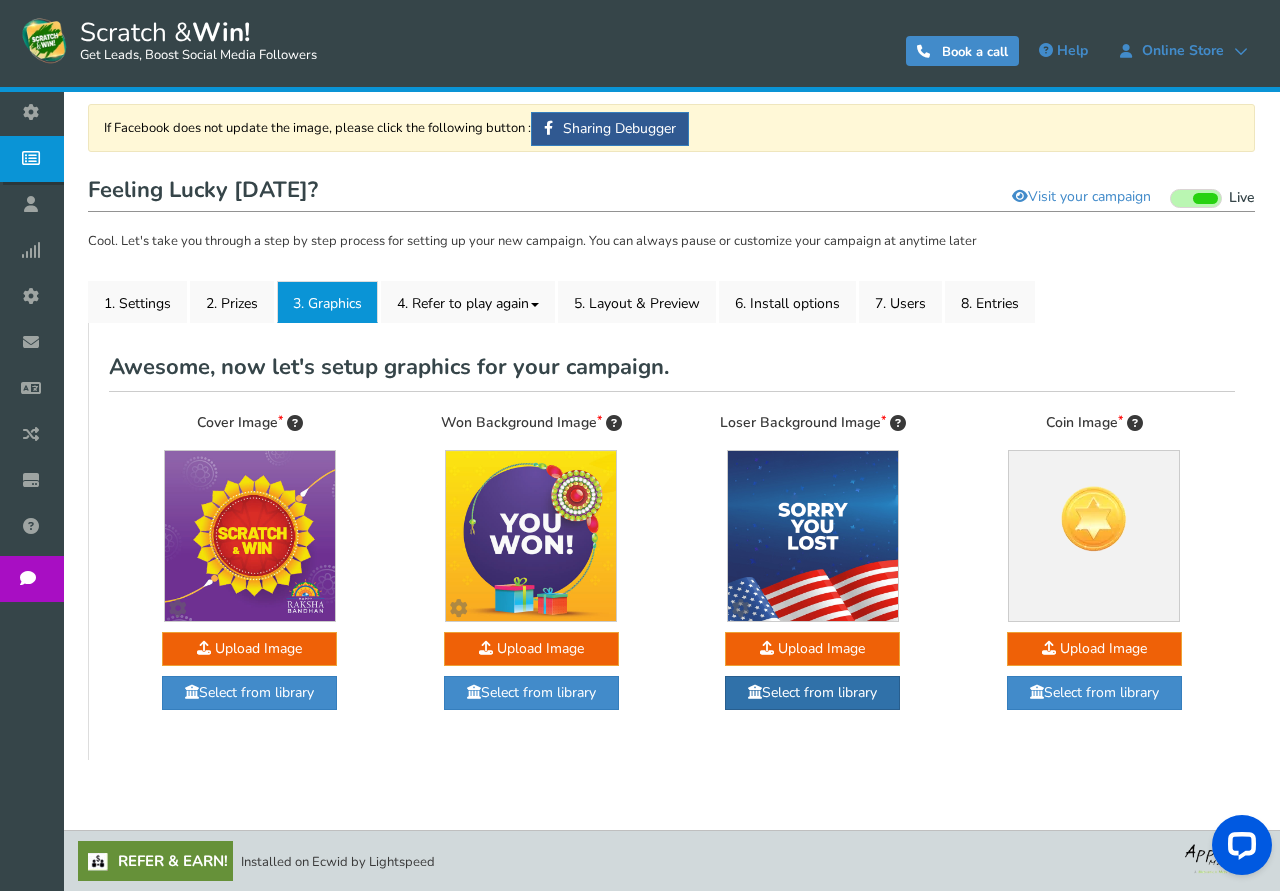 click on "Select from library" at bounding box center (812, 693) 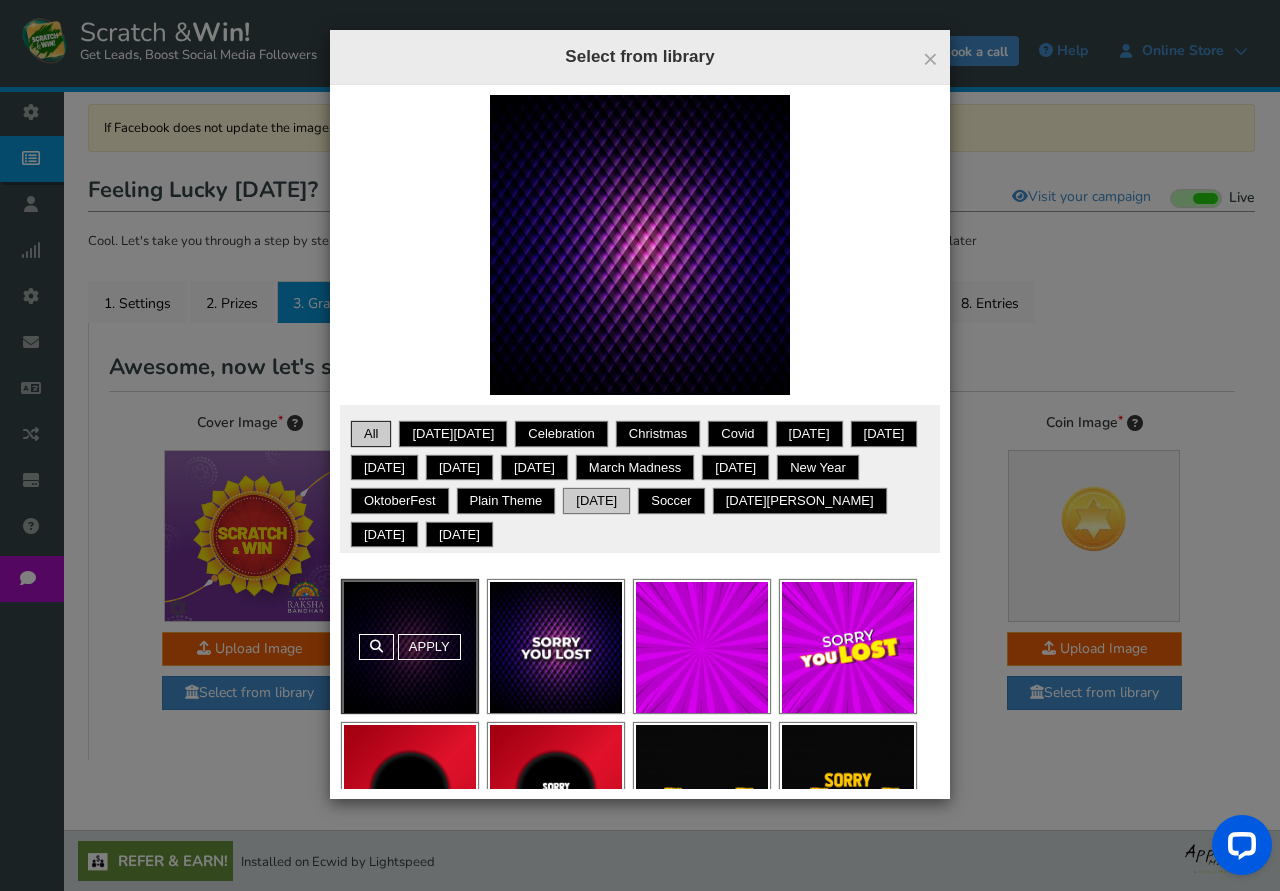 click on "[DATE]" at bounding box center (596, 501) 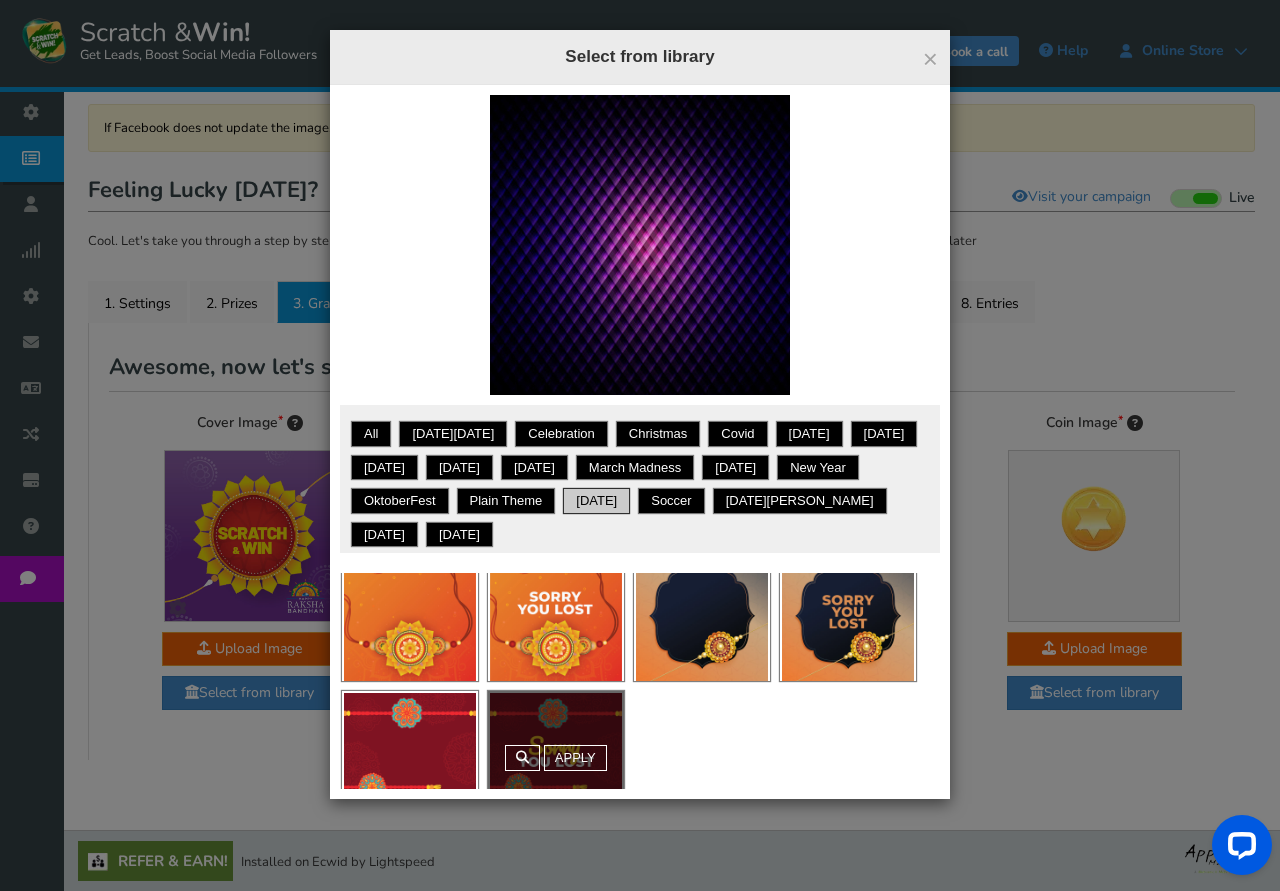 scroll, scrollTop: 0, scrollLeft: 0, axis: both 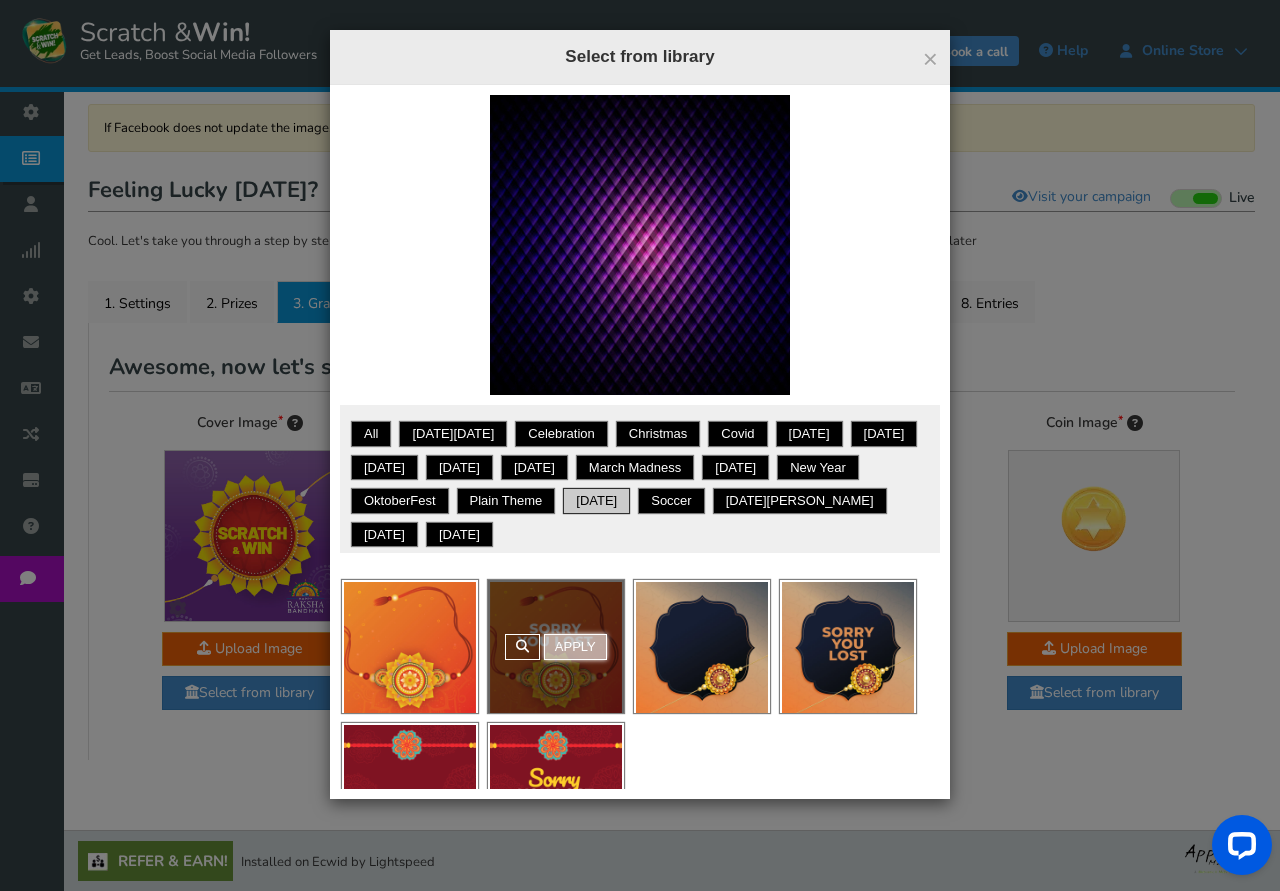 click on "Apply" at bounding box center [575, 647] 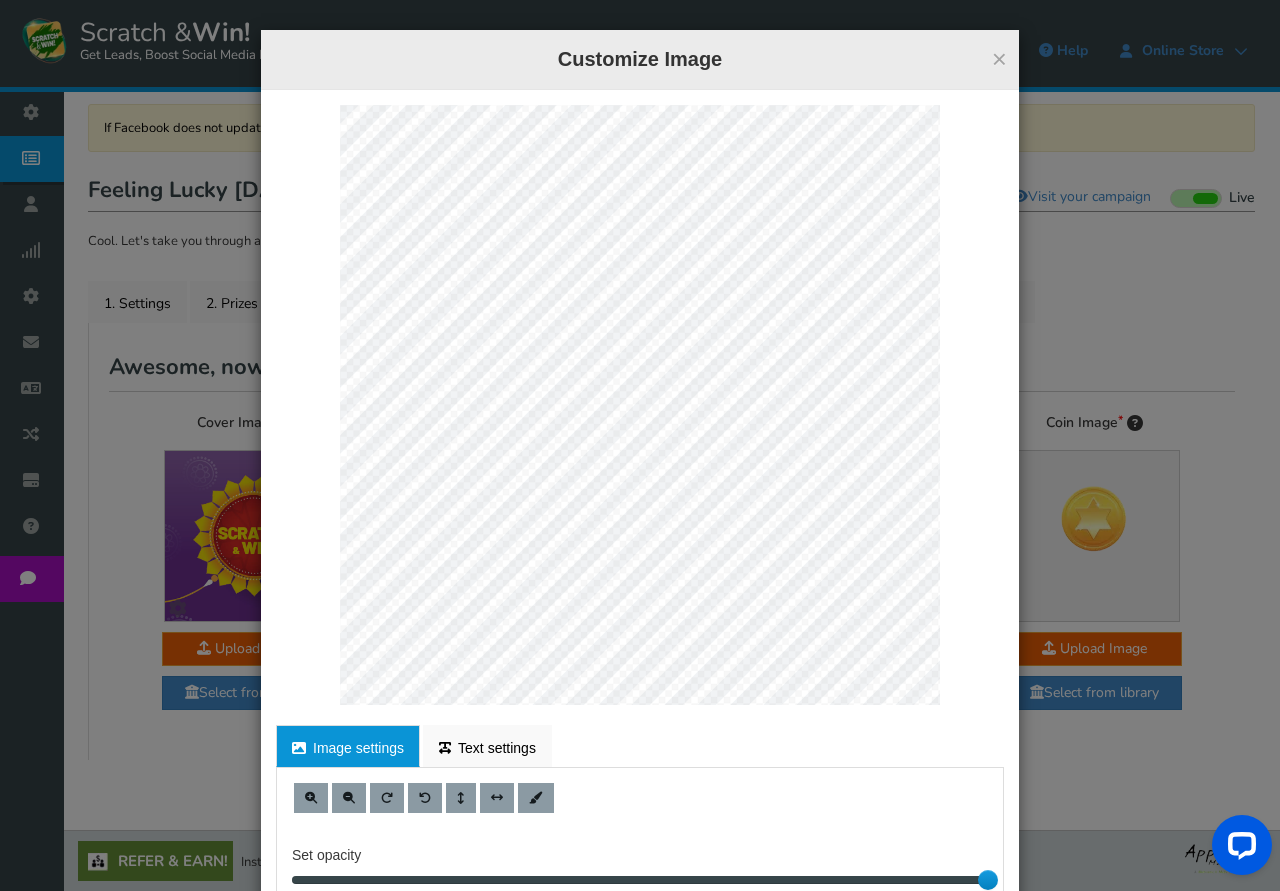 scroll, scrollTop: 143, scrollLeft: 0, axis: vertical 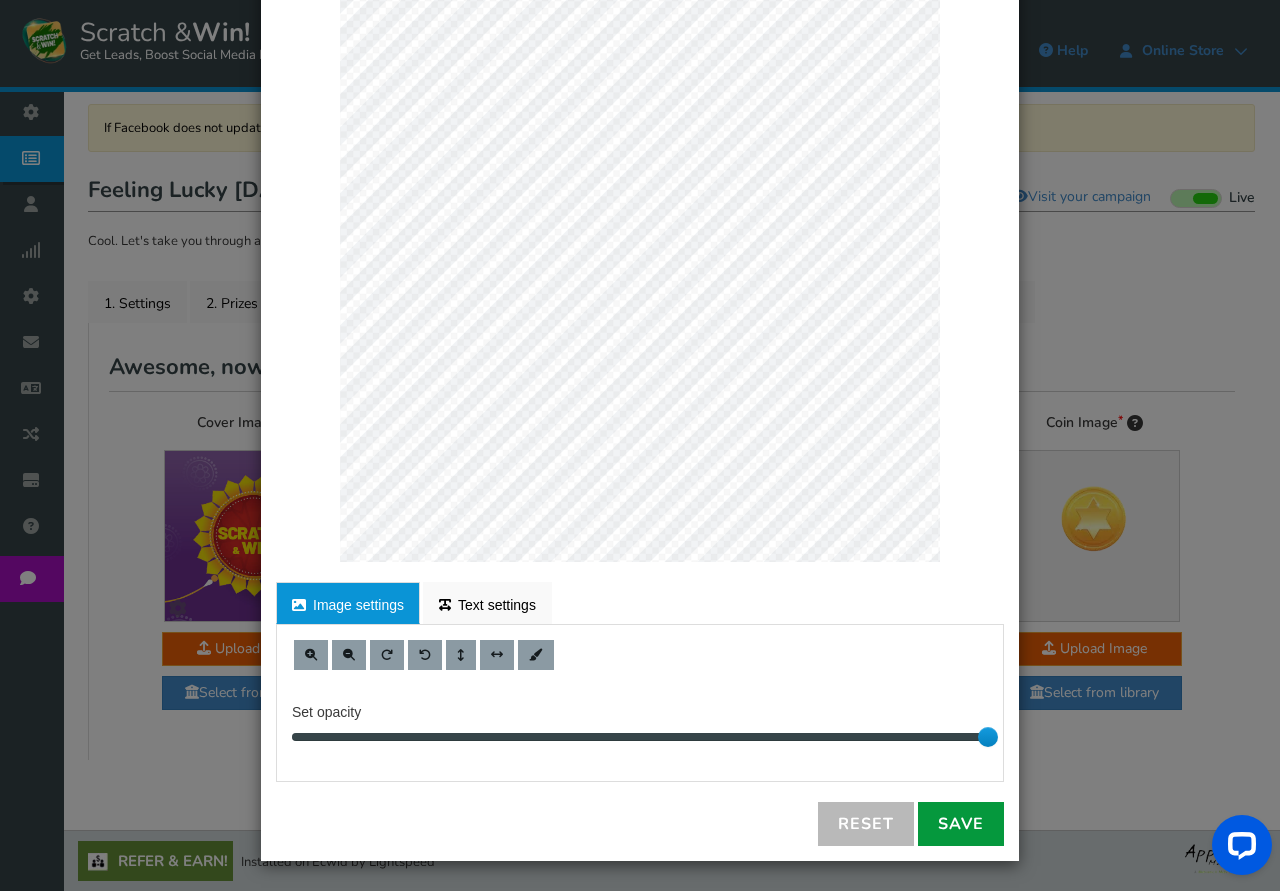 click on "Save" at bounding box center (961, 824) 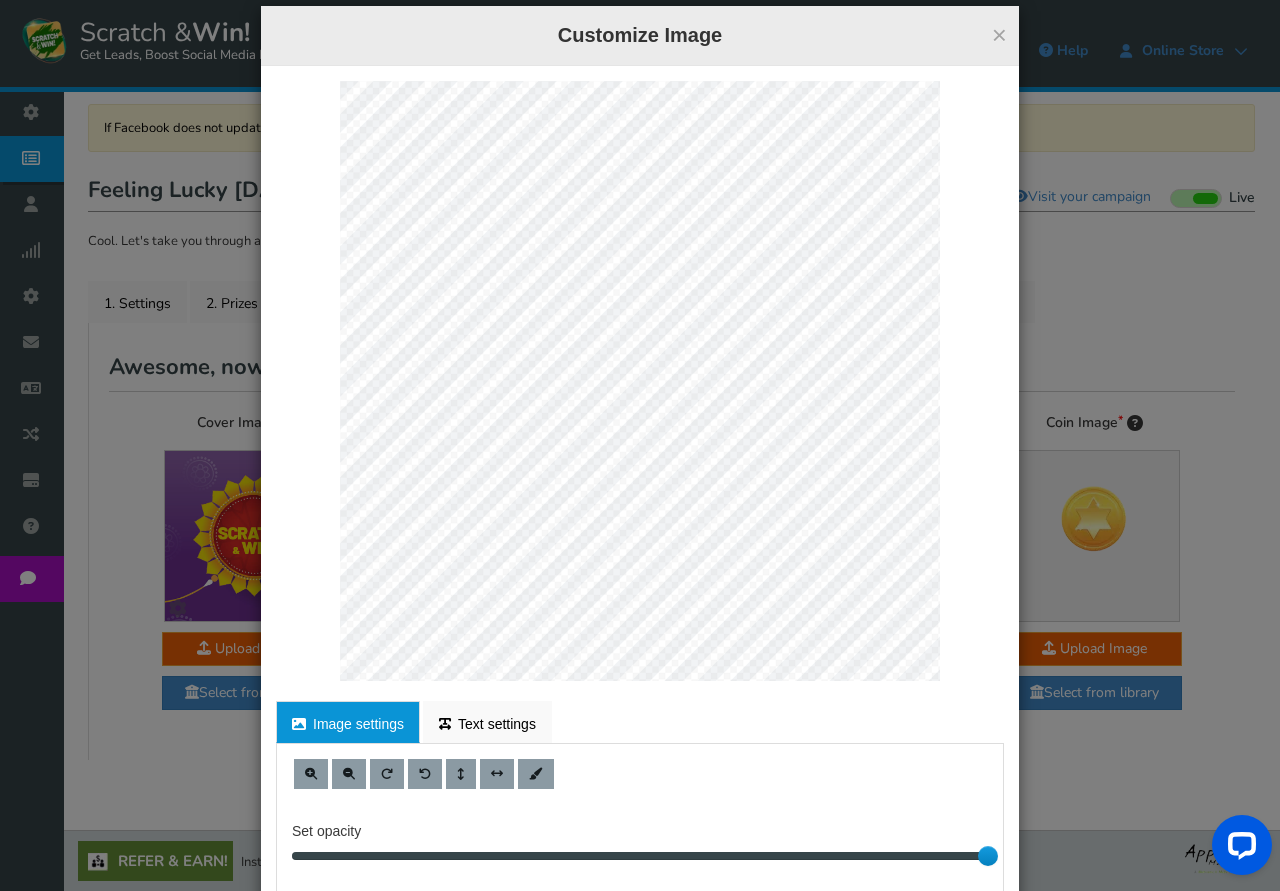 scroll, scrollTop: 0, scrollLeft: 0, axis: both 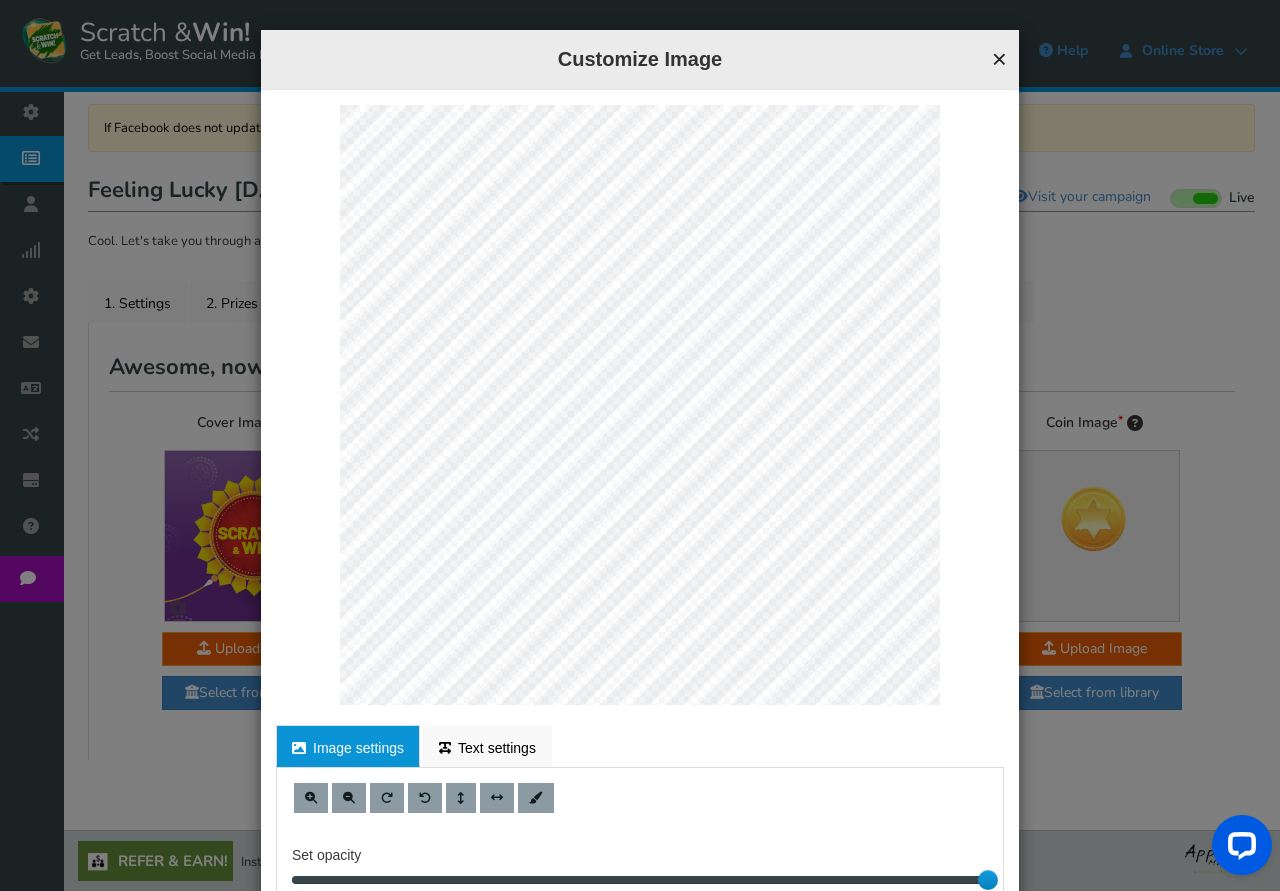 click on "×" at bounding box center [999, 59] 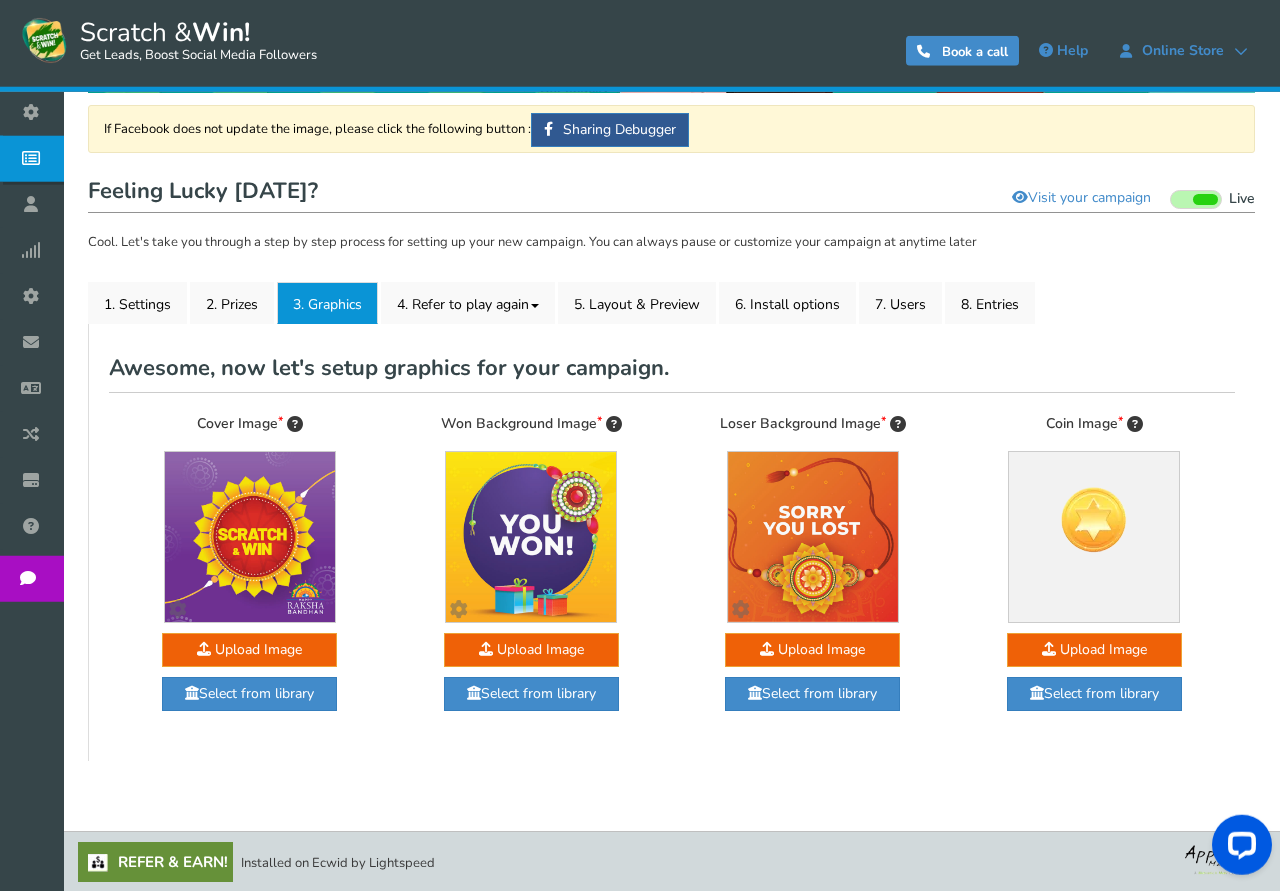 scroll, scrollTop: 125, scrollLeft: 0, axis: vertical 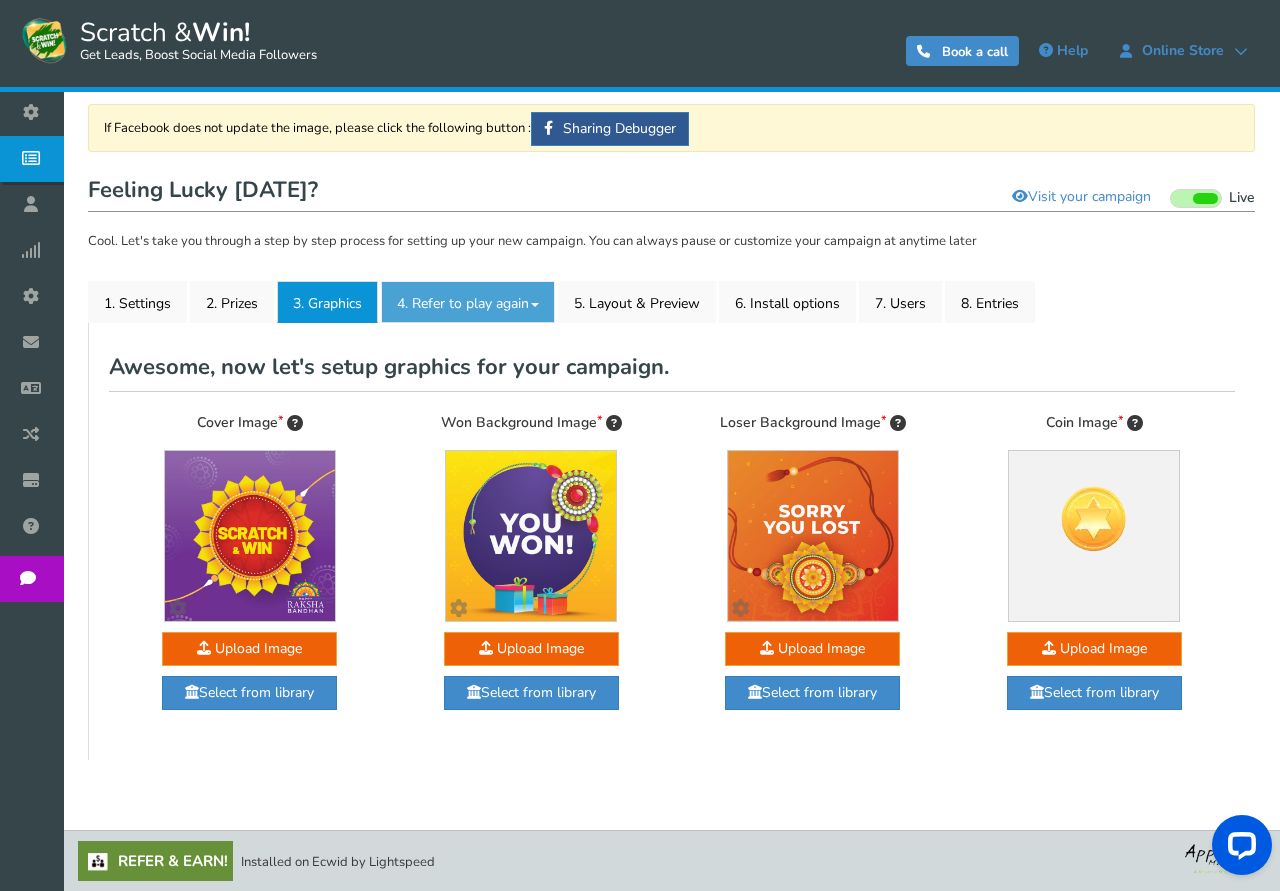 click on "4. Refer to play again" at bounding box center [468, 302] 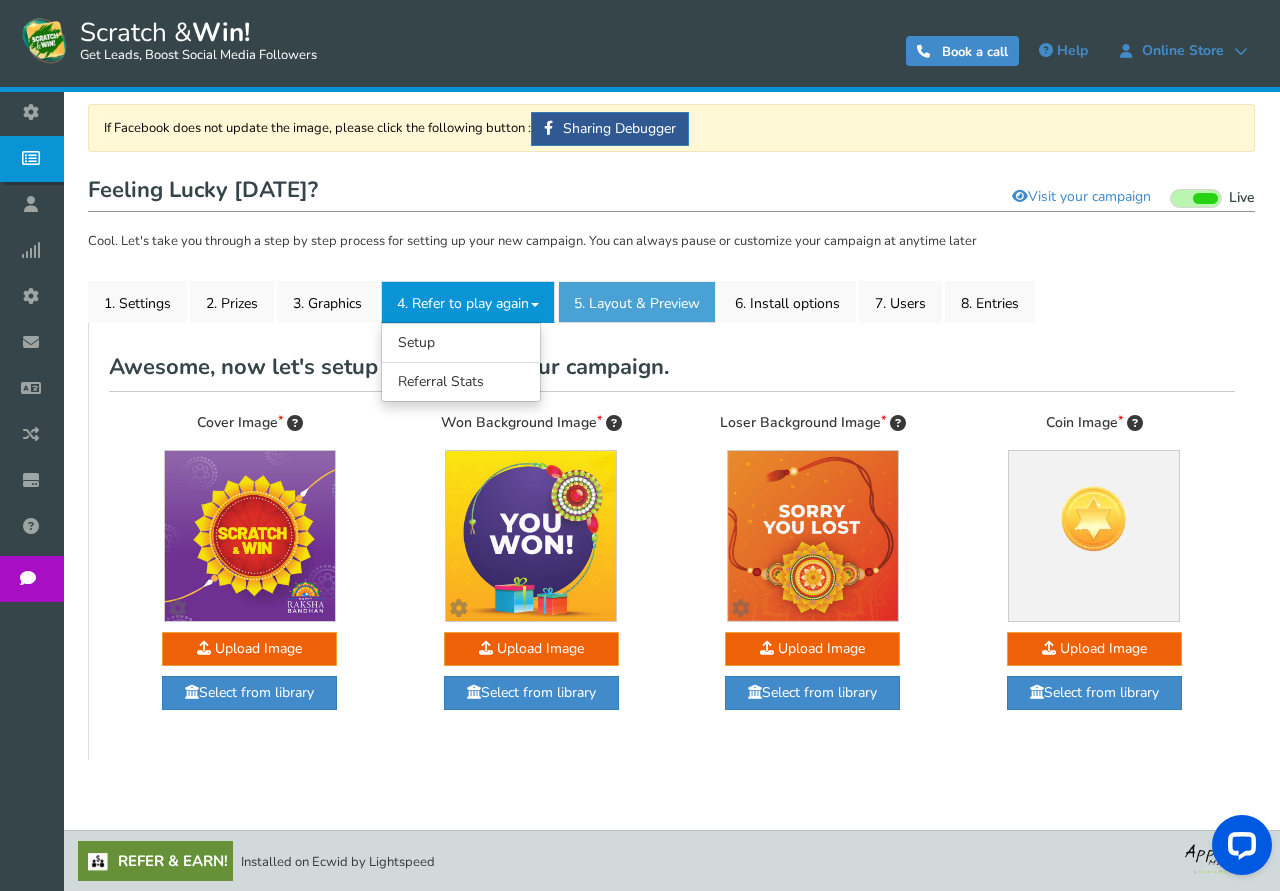 click on "5. Layout & Preview" at bounding box center (637, 302) 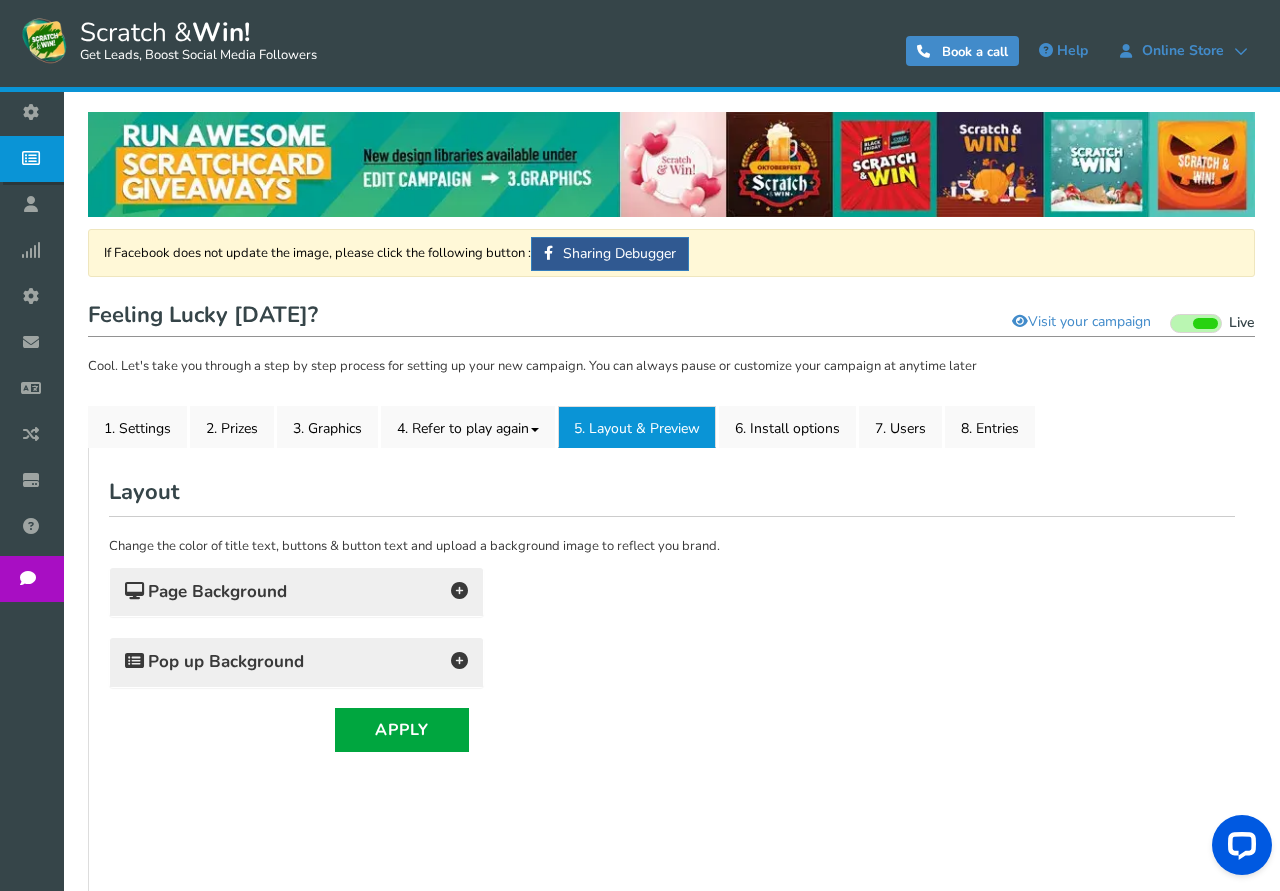 click on "Page Background" at bounding box center [296, 592] 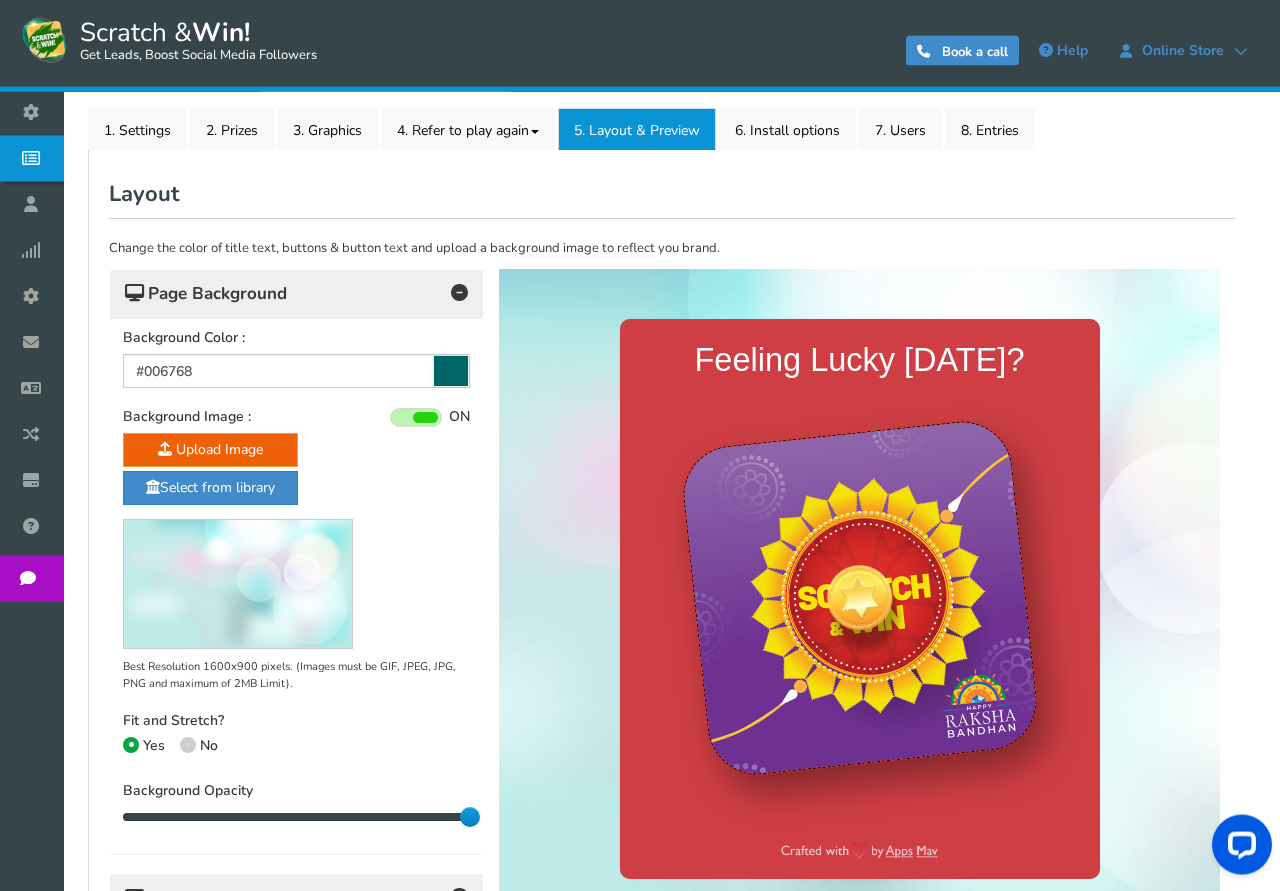 scroll, scrollTop: 306, scrollLeft: 0, axis: vertical 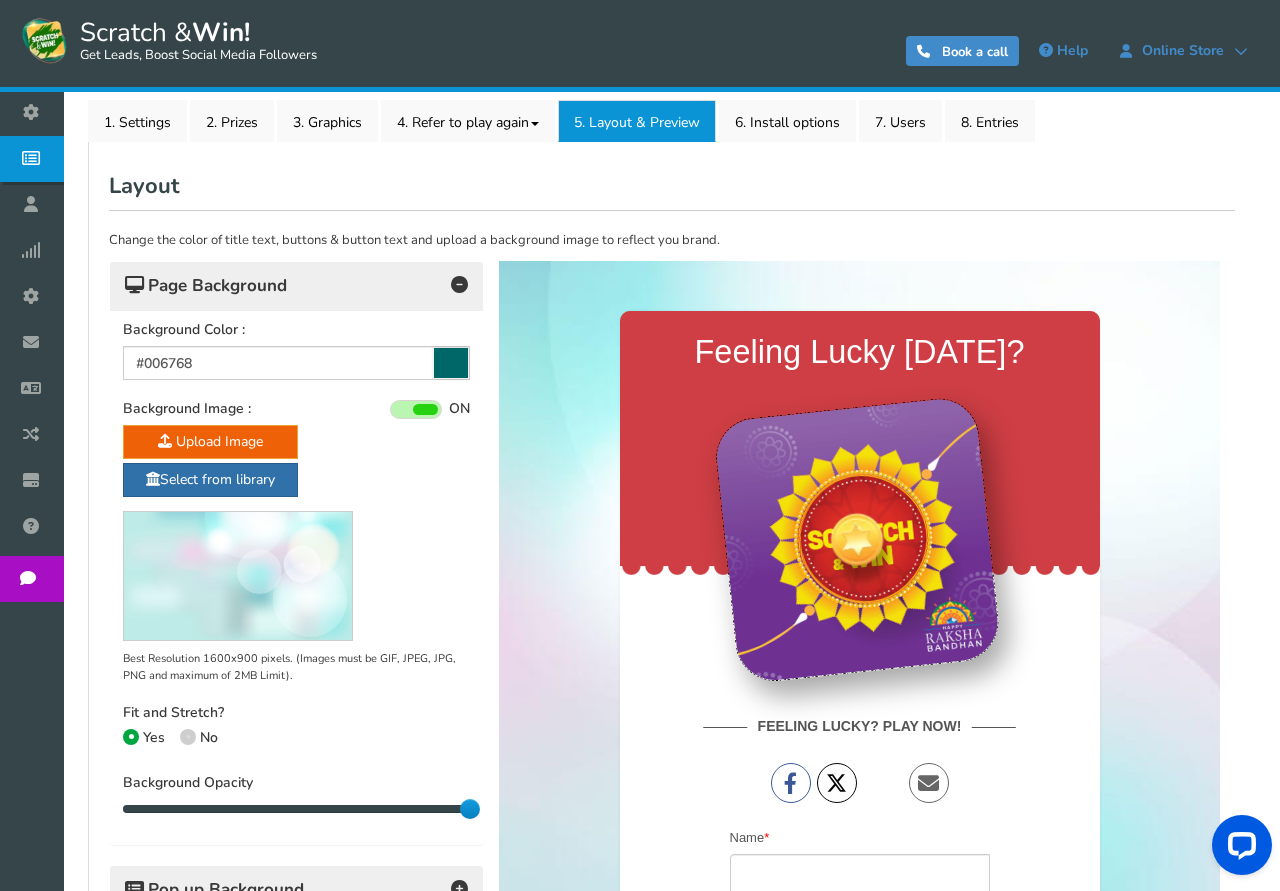 click on "Select from library" at bounding box center (210, 480) 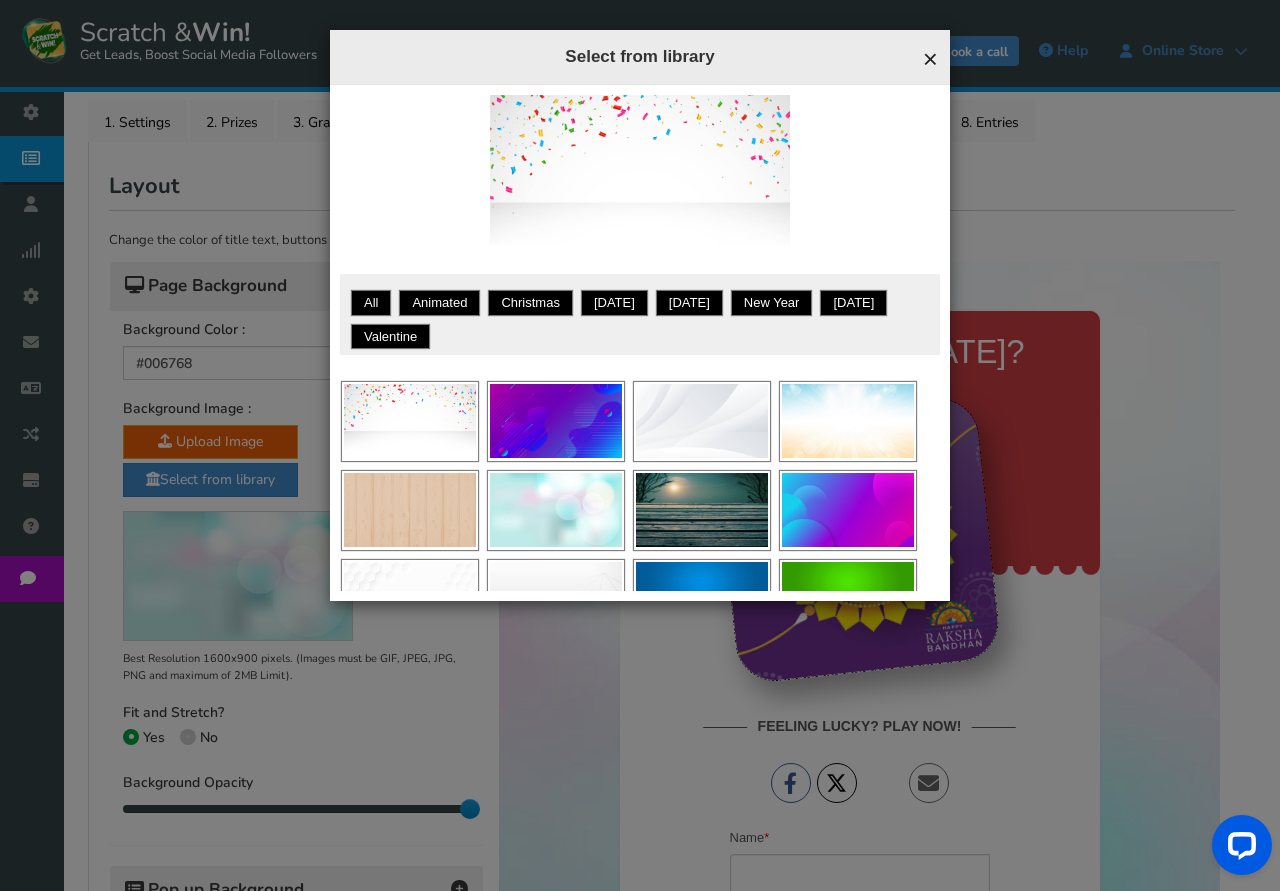 click on "×" at bounding box center [930, 59] 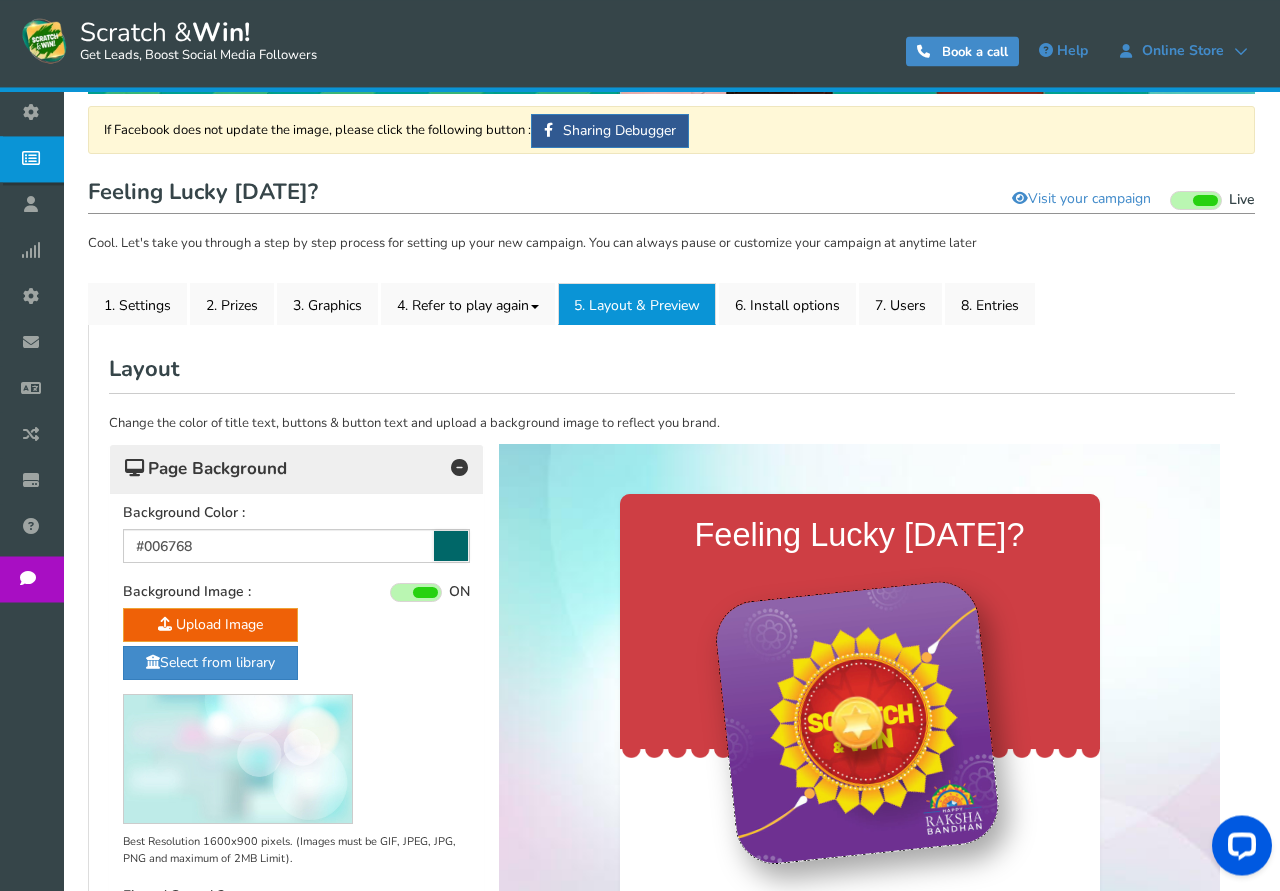scroll, scrollTop: 102, scrollLeft: 0, axis: vertical 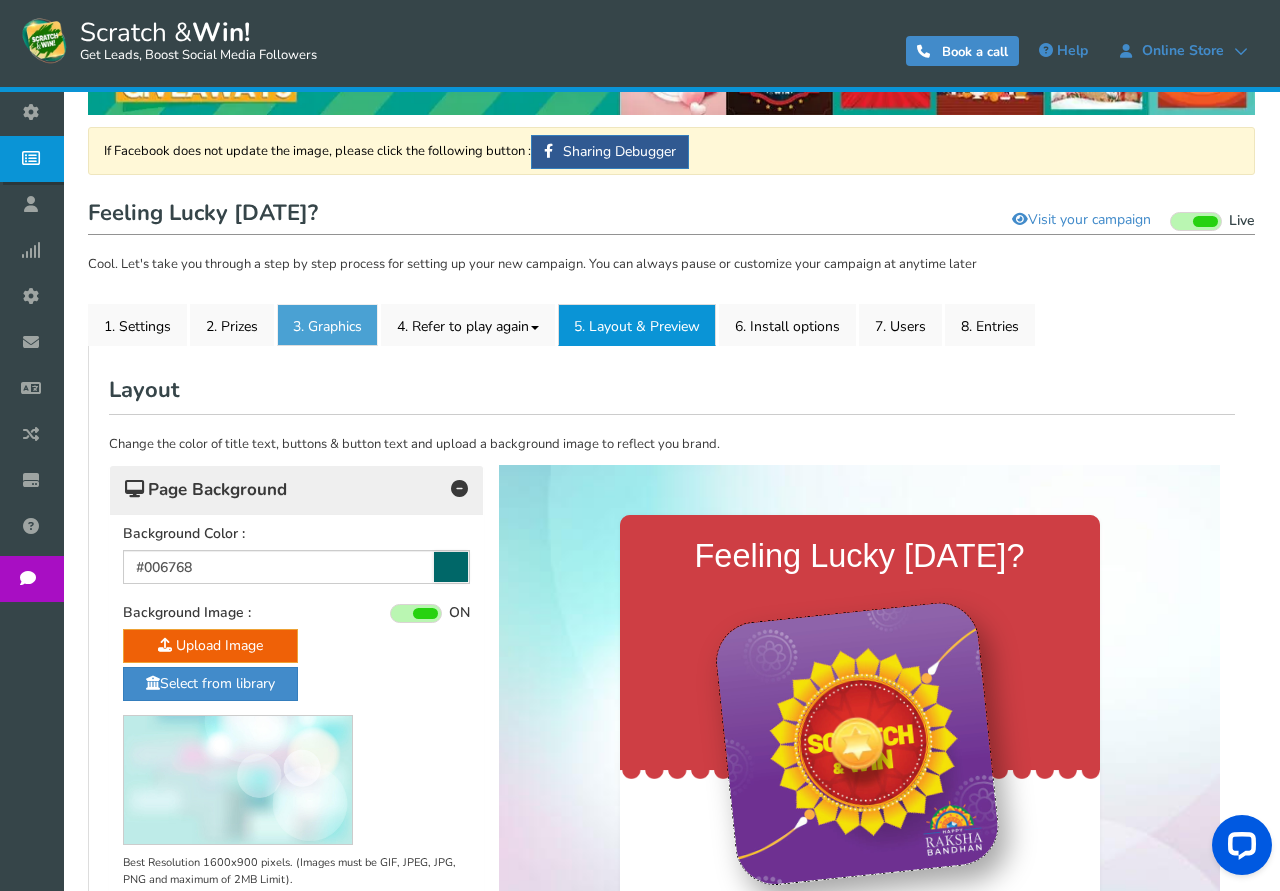 click on "3. Graphics" at bounding box center (327, 325) 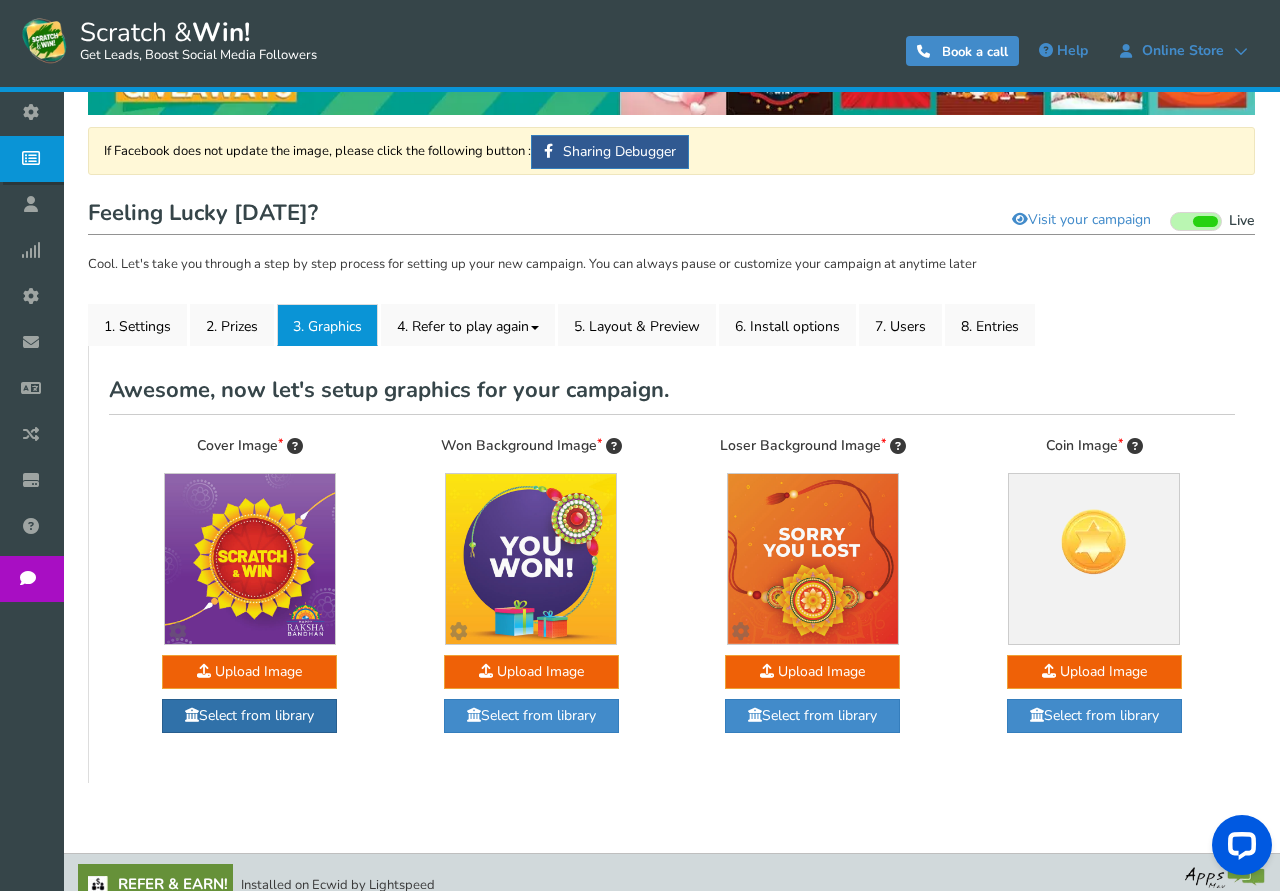 click on "Select from library" at bounding box center (249, 716) 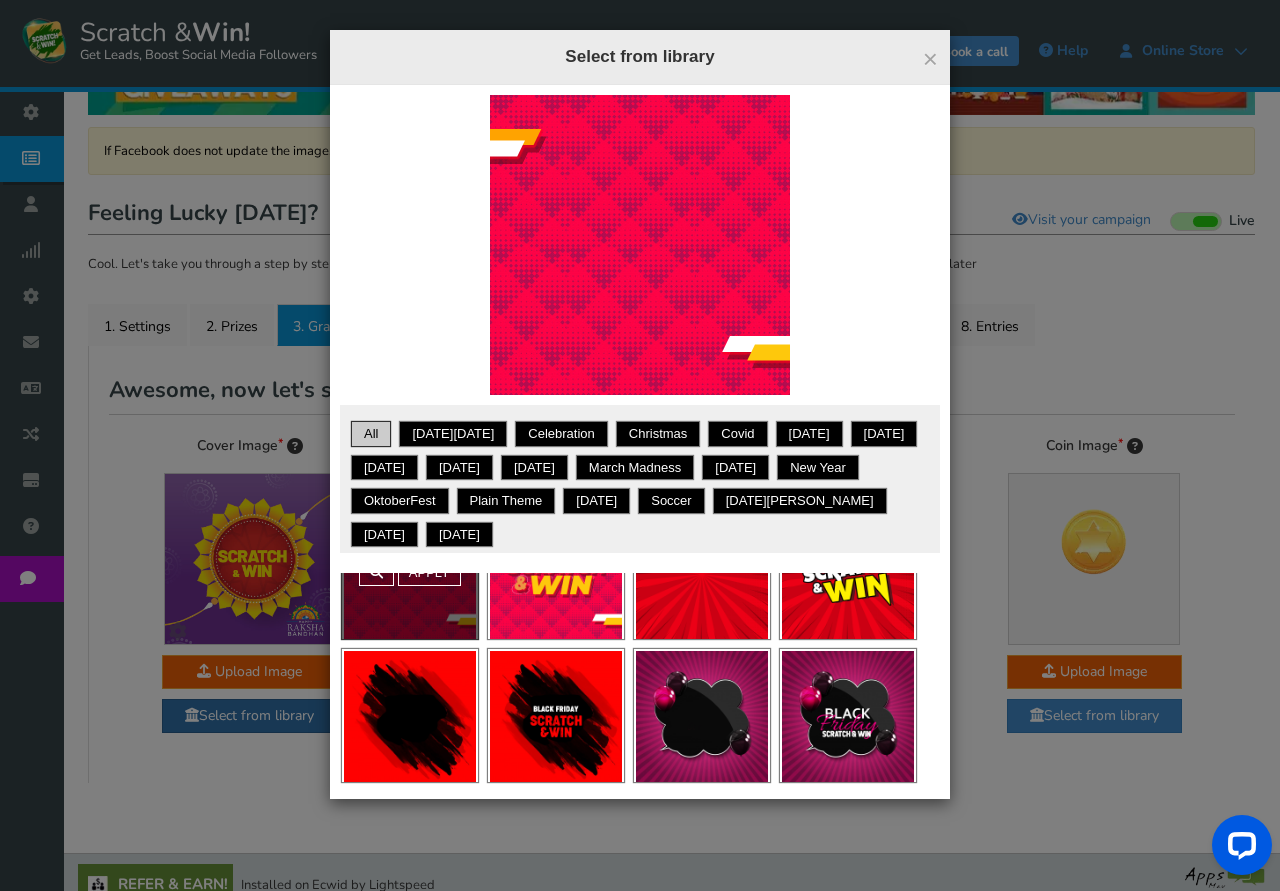 scroll, scrollTop: 74, scrollLeft: 0, axis: vertical 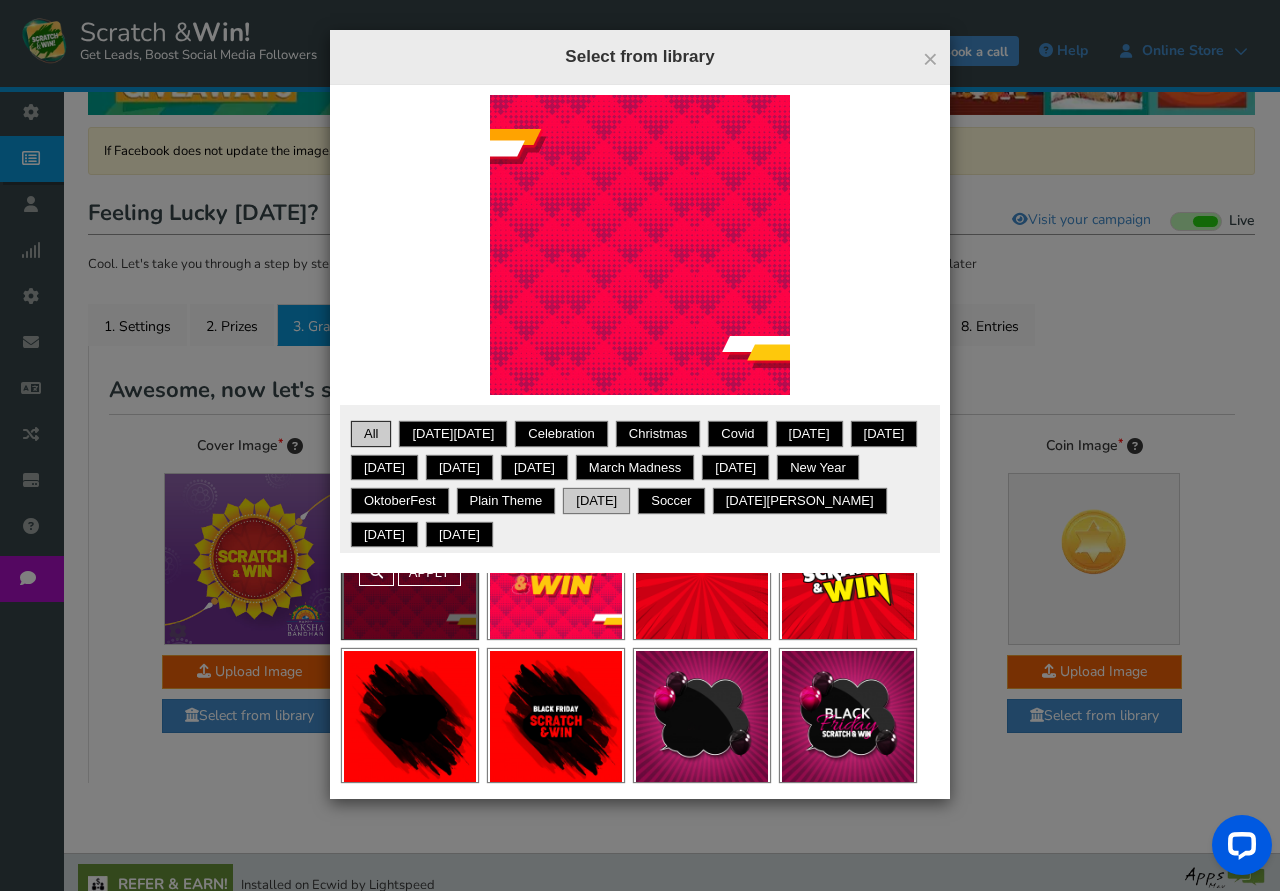 click on "[DATE]" at bounding box center (596, 501) 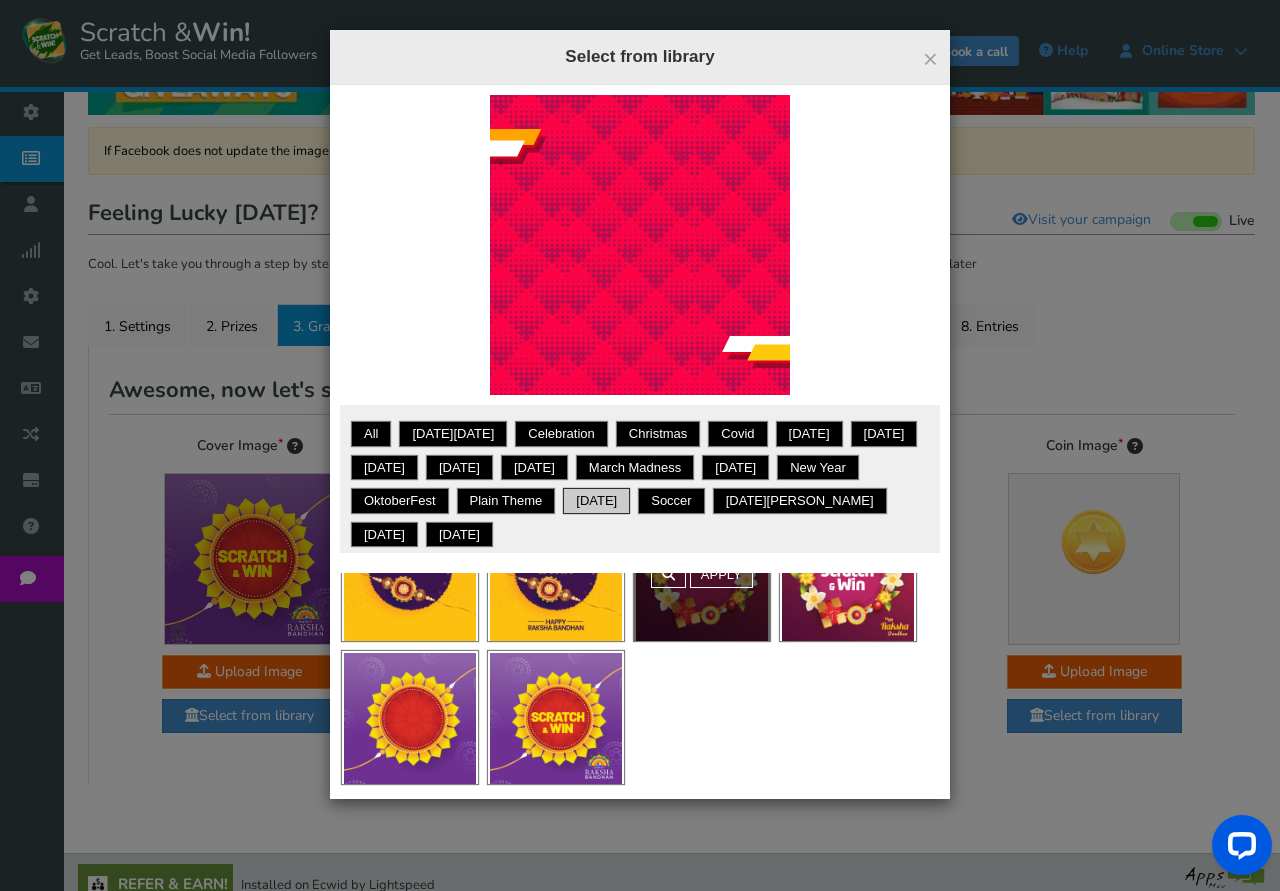 scroll, scrollTop: 74, scrollLeft: 0, axis: vertical 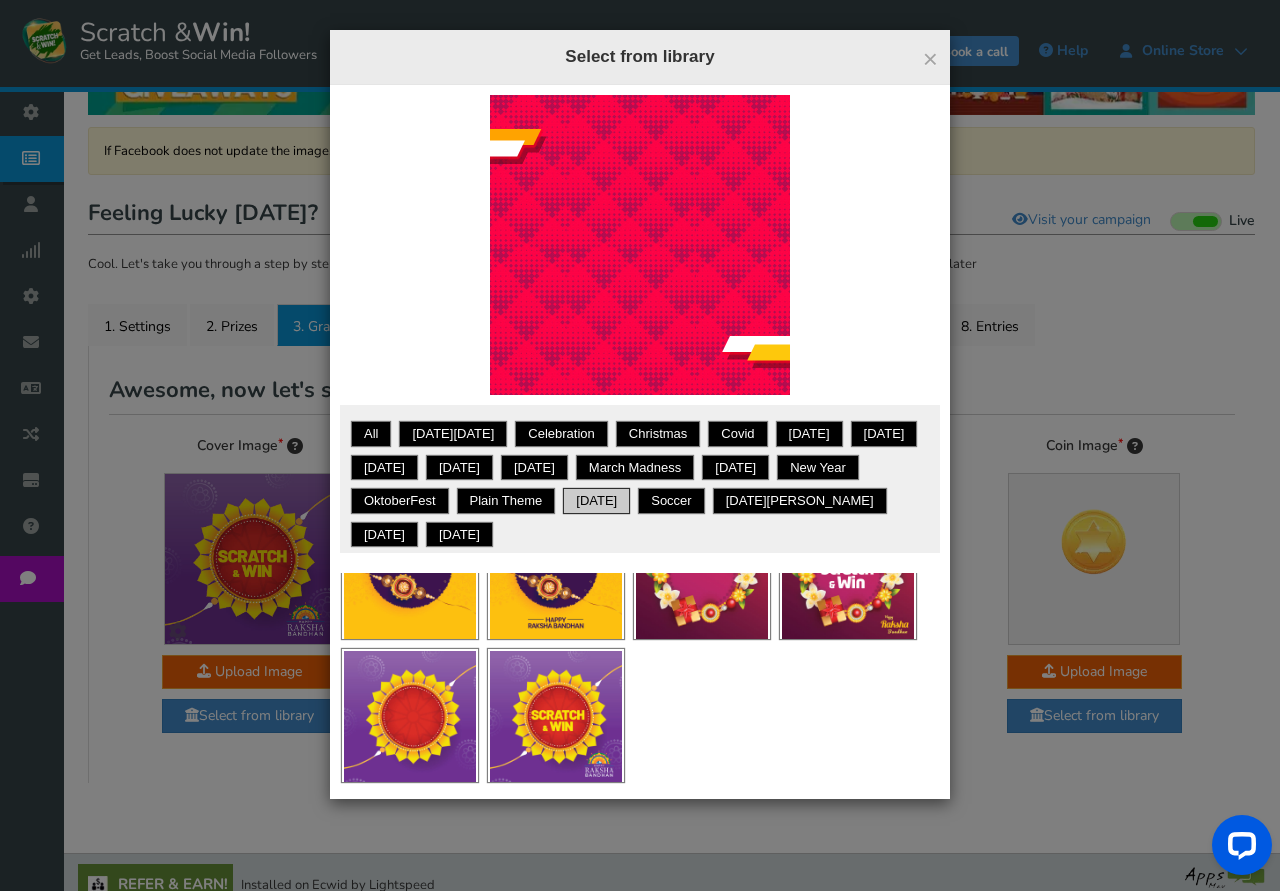 click on "× Close
Select from library
Want to show your own text on an image?  Choose from our blank templates & use our image editor.
All
[DATE][DATE]   Celebration   Christmas   Covid   [DATE]   [DATE]   [DATE]   [DATE]   July [DATE] Madness   [DATE]   New Year   OktoberFest   Plain theme   [DATE]   Soccer   [DATE][PERSON_NAME]   [DATE]   [DATE]
[DATE] Apply" at bounding box center (640, 445) 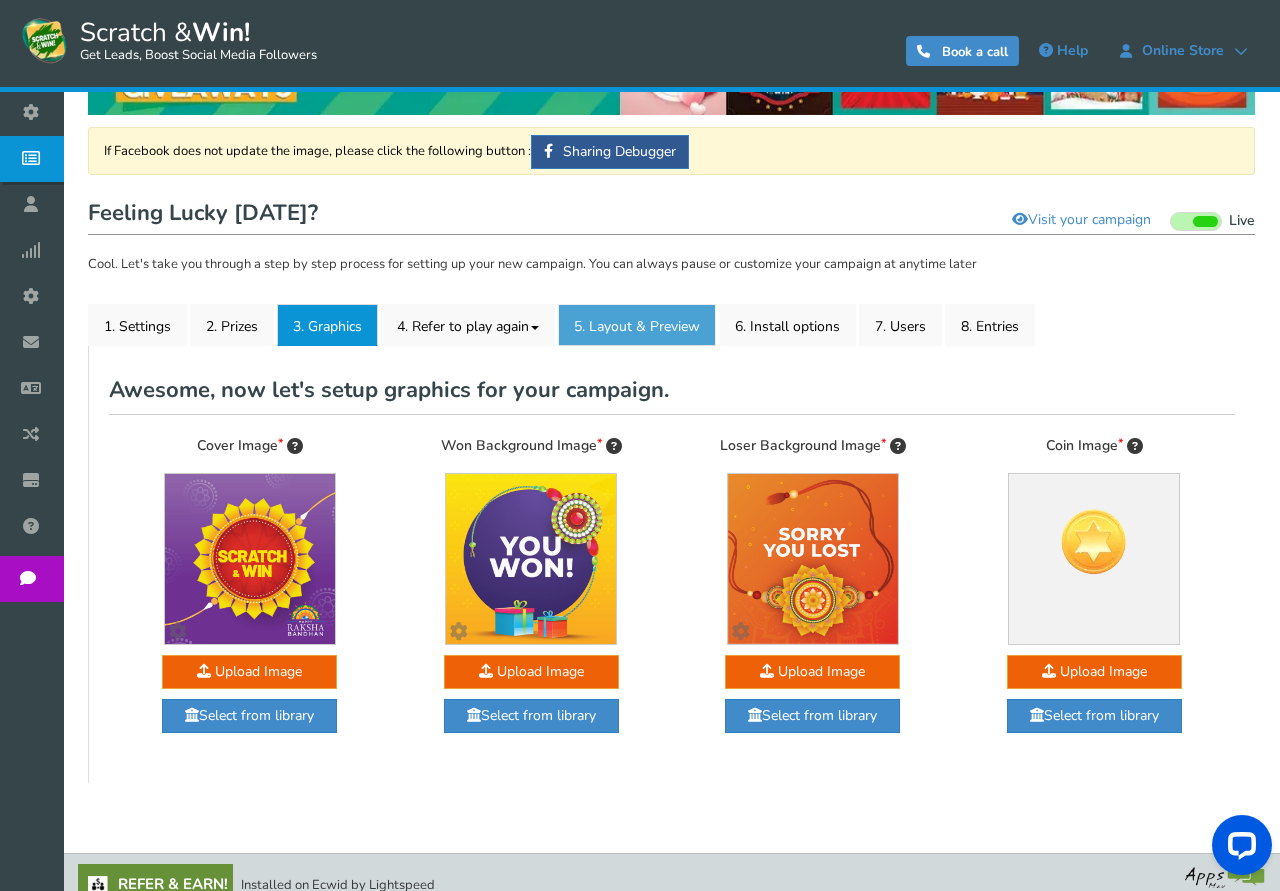 click on "5. Layout & Preview" at bounding box center [637, 325] 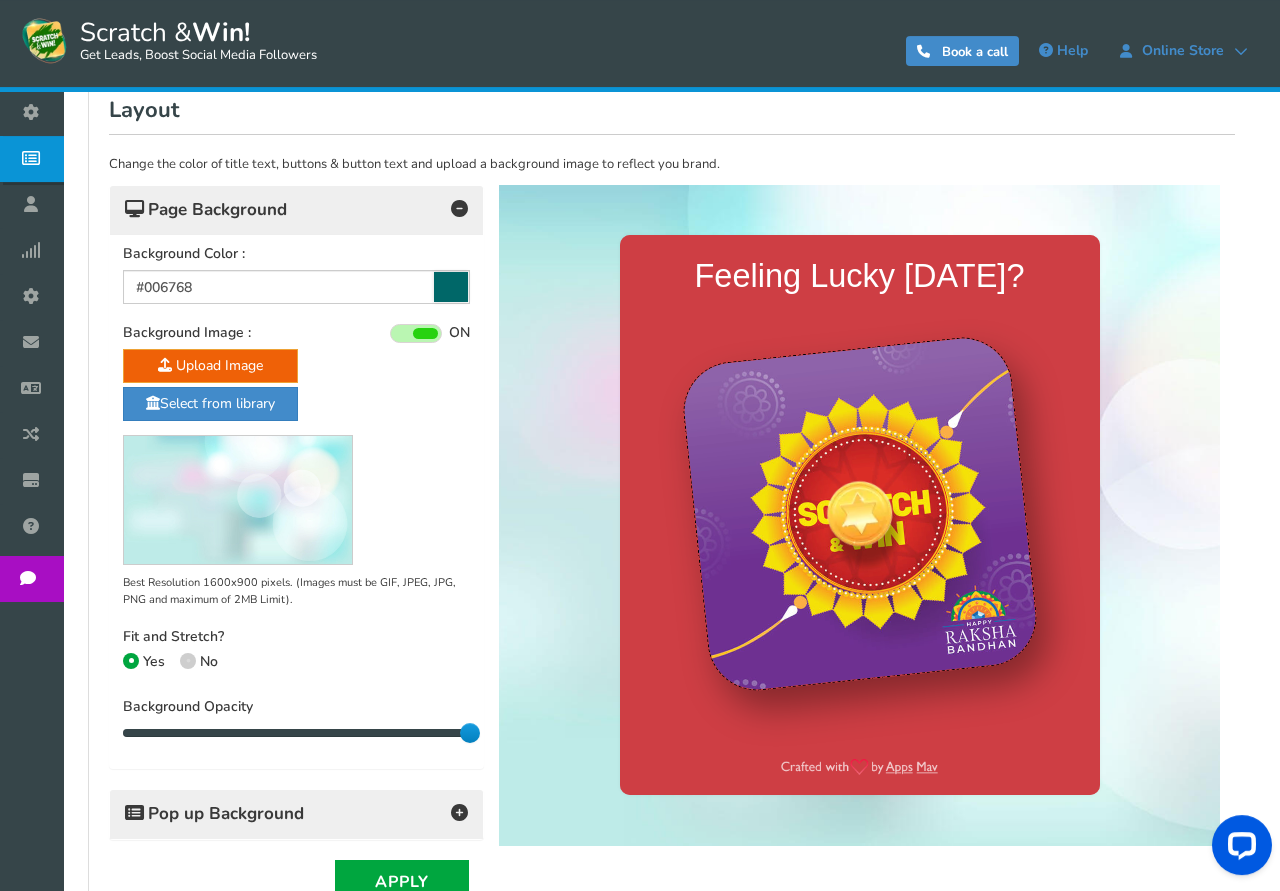 scroll, scrollTop: 408, scrollLeft: 0, axis: vertical 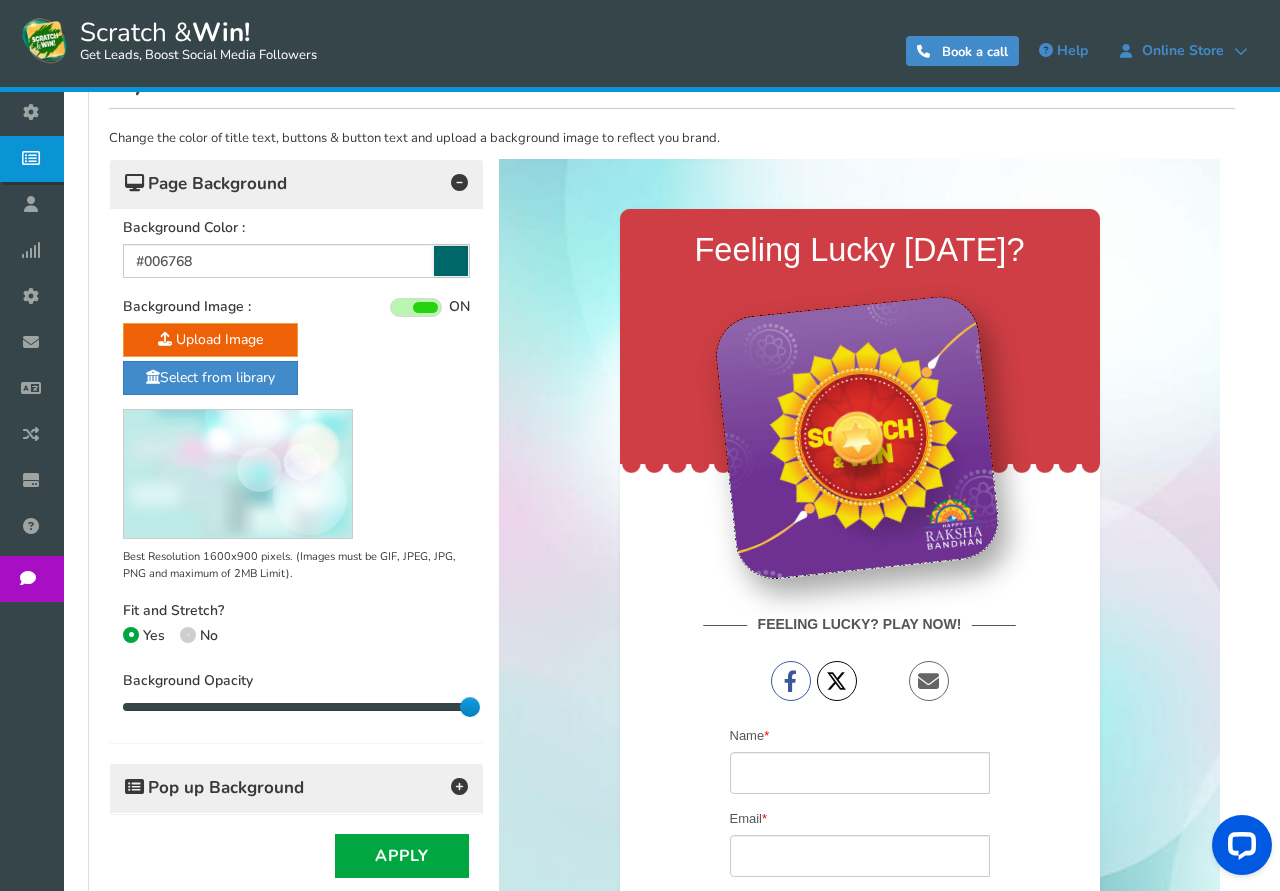 click on "Pop up Background" at bounding box center (296, 788) 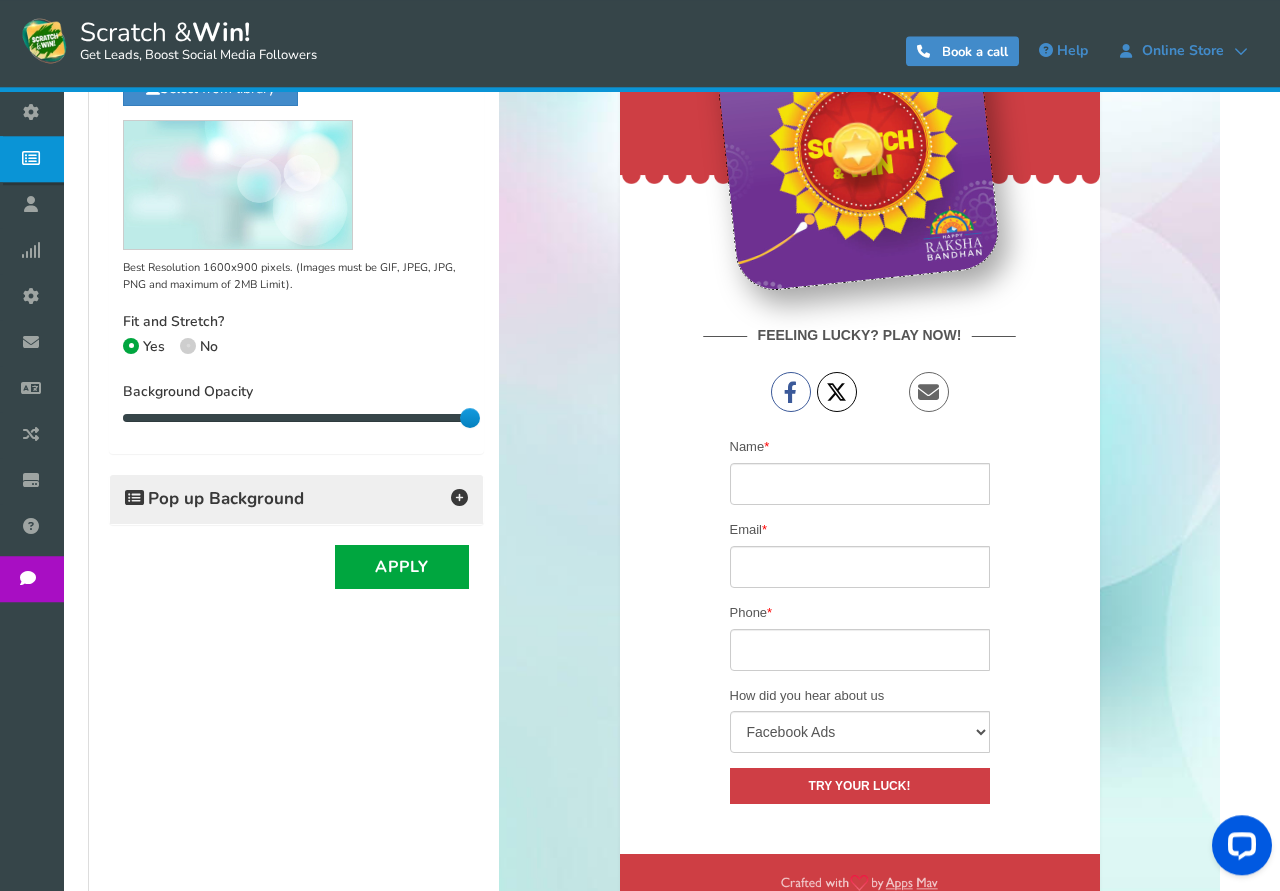 scroll, scrollTop: 714, scrollLeft: 0, axis: vertical 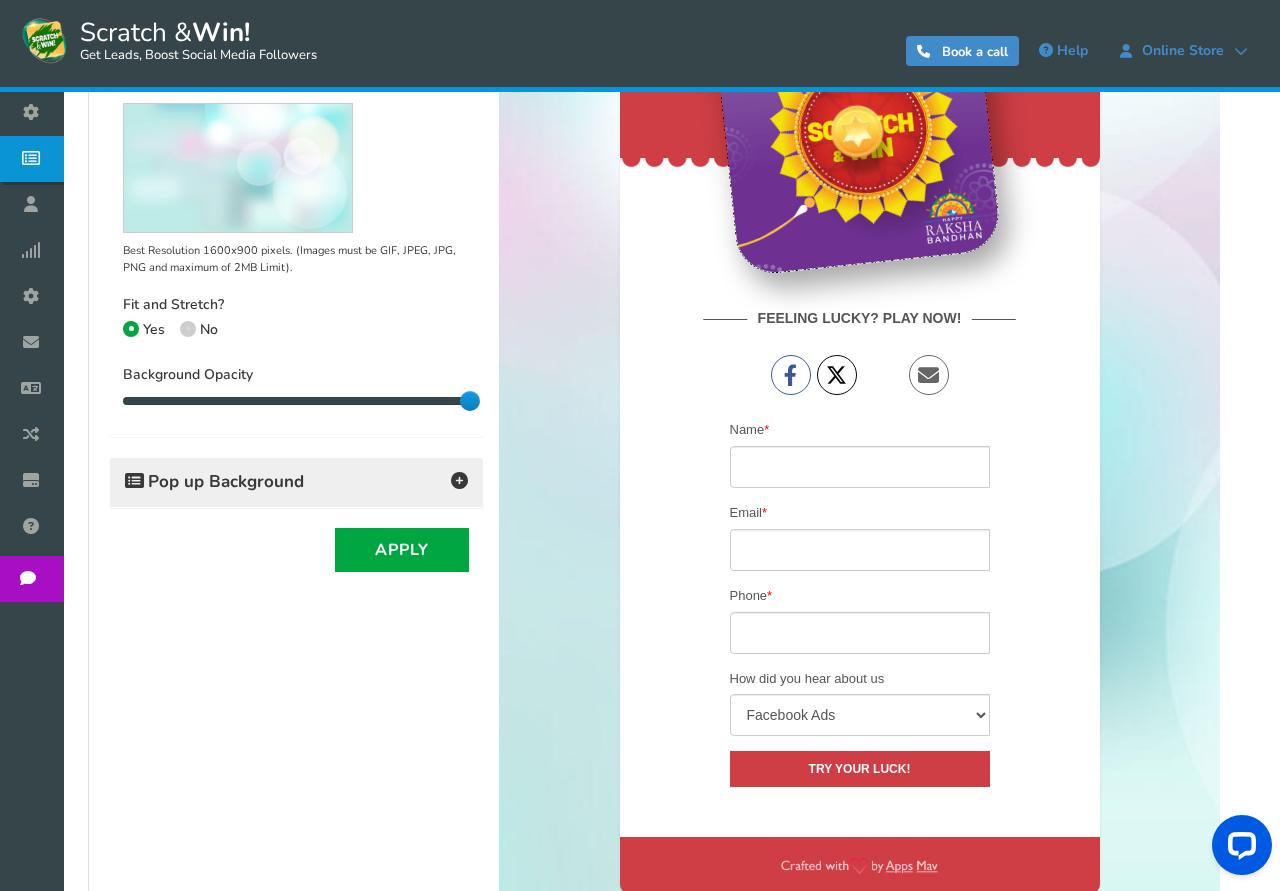 click on "Pop up Background" at bounding box center (214, 482) 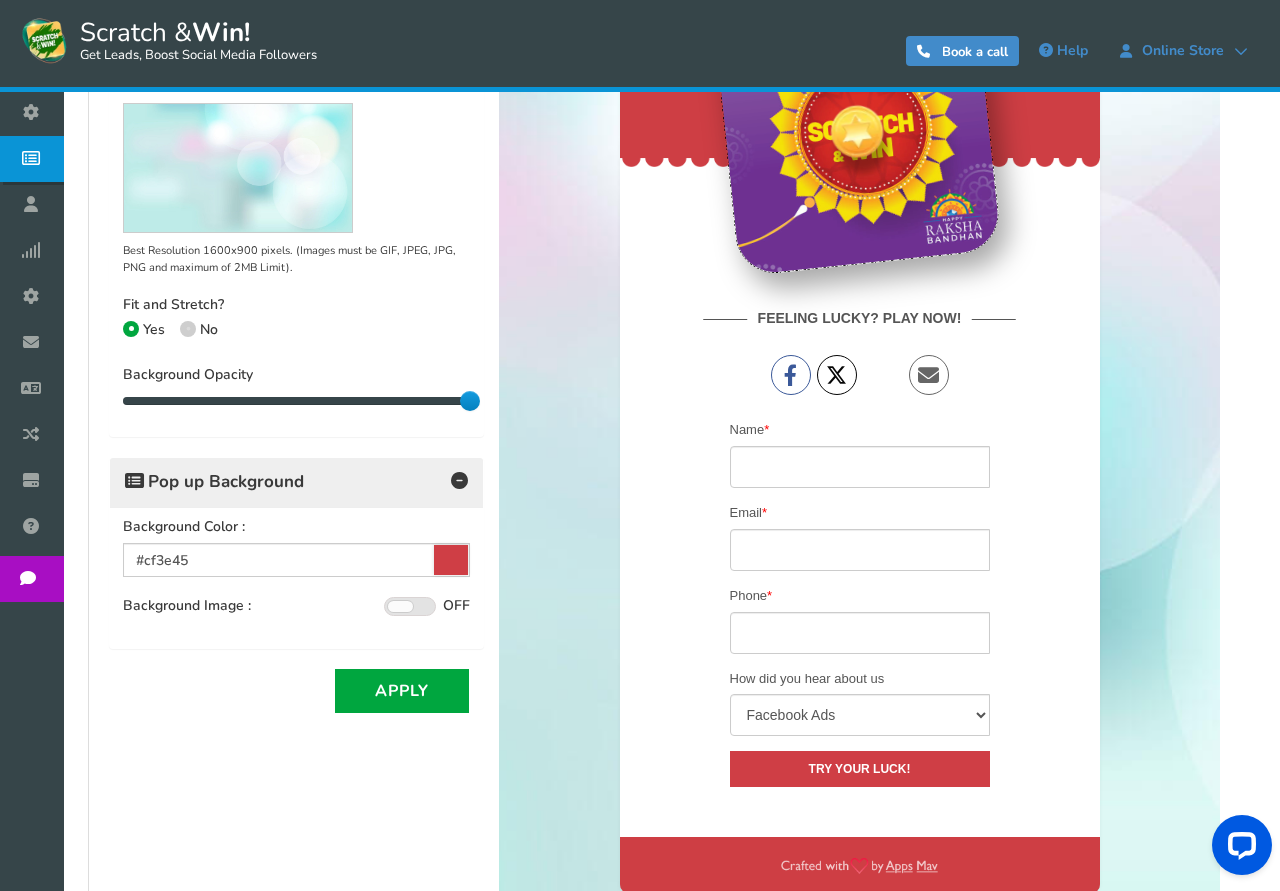 click at bounding box center (410, 606) 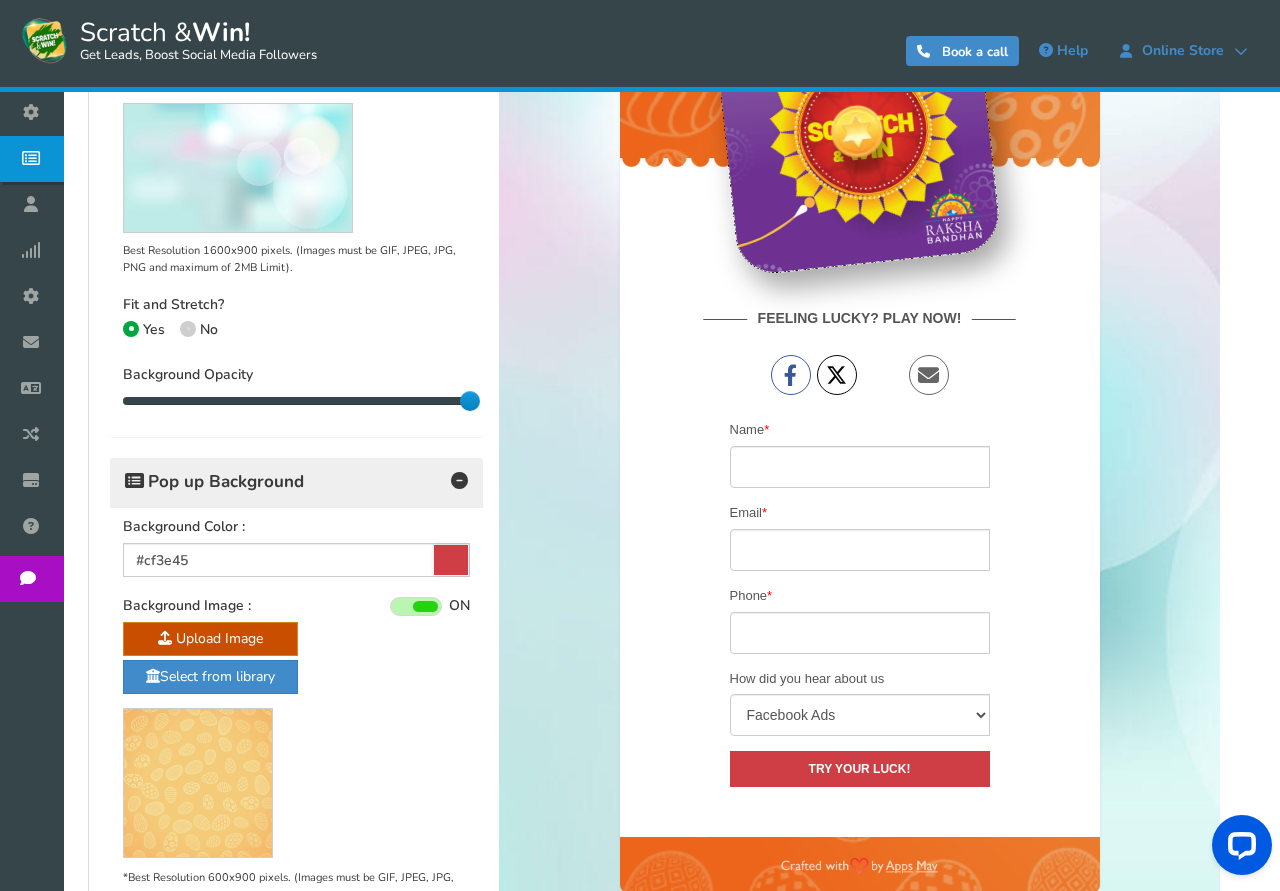 click at bounding box center [-1743, 766] 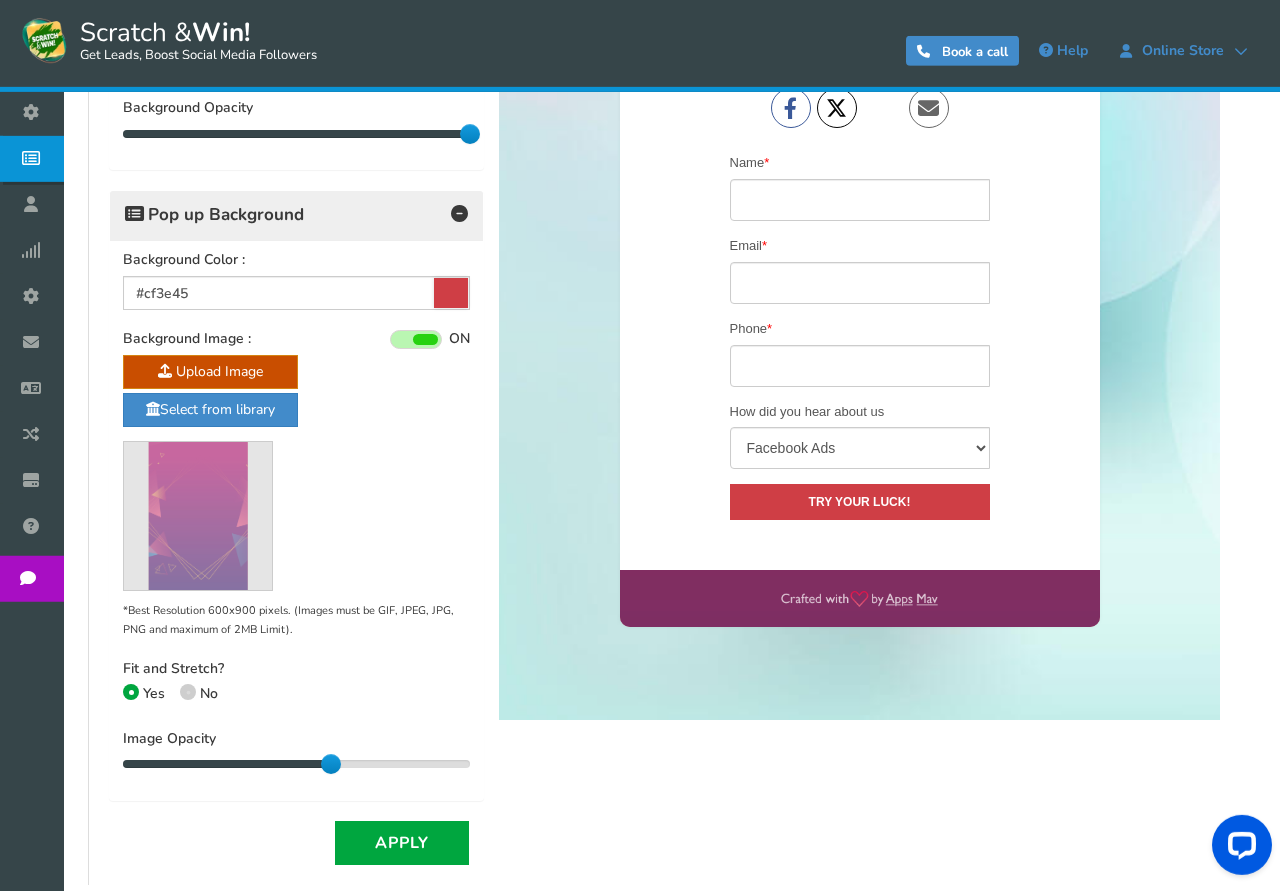 scroll, scrollTop: 1020, scrollLeft: 0, axis: vertical 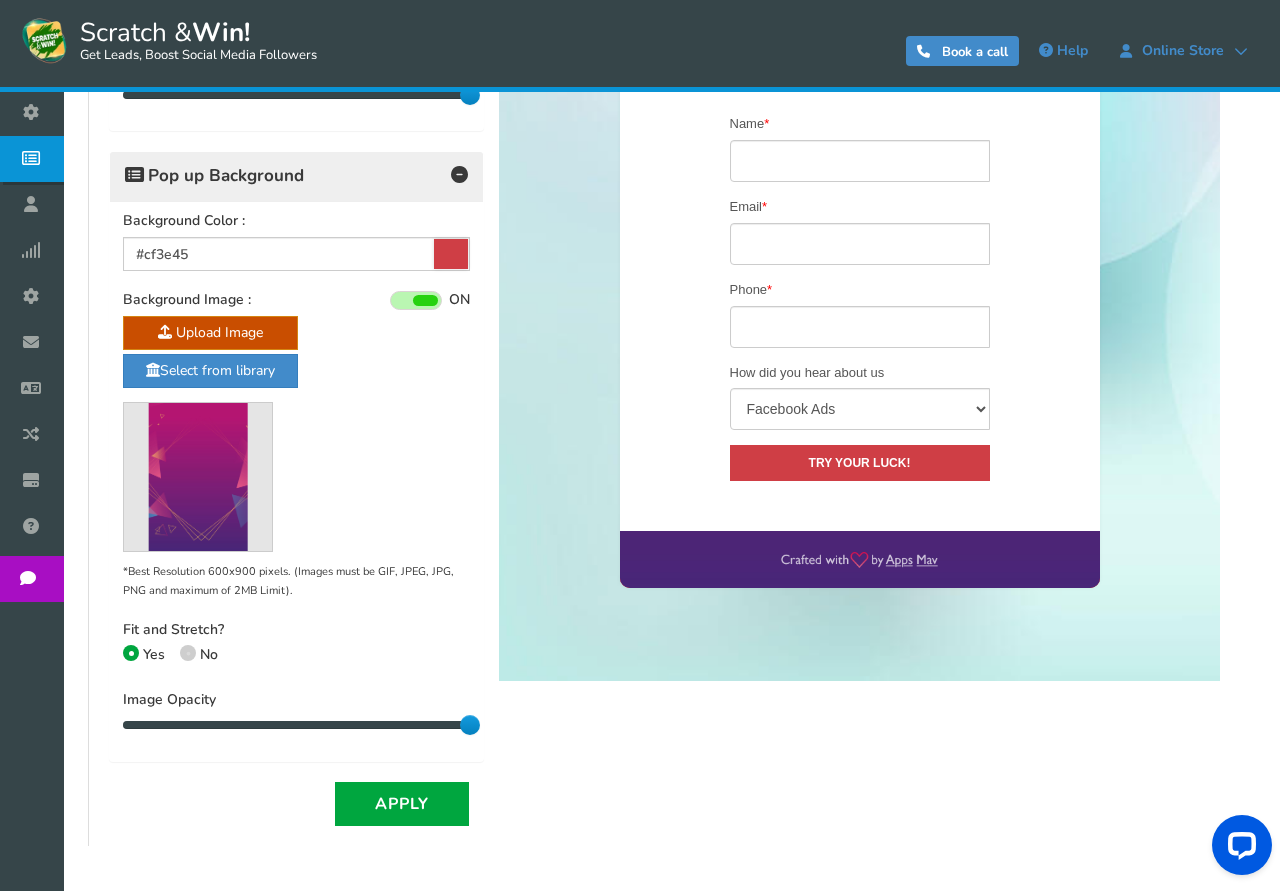 drag, startPoint x: 334, startPoint y: 724, endPoint x: 517, endPoint y: 723, distance: 183.00273 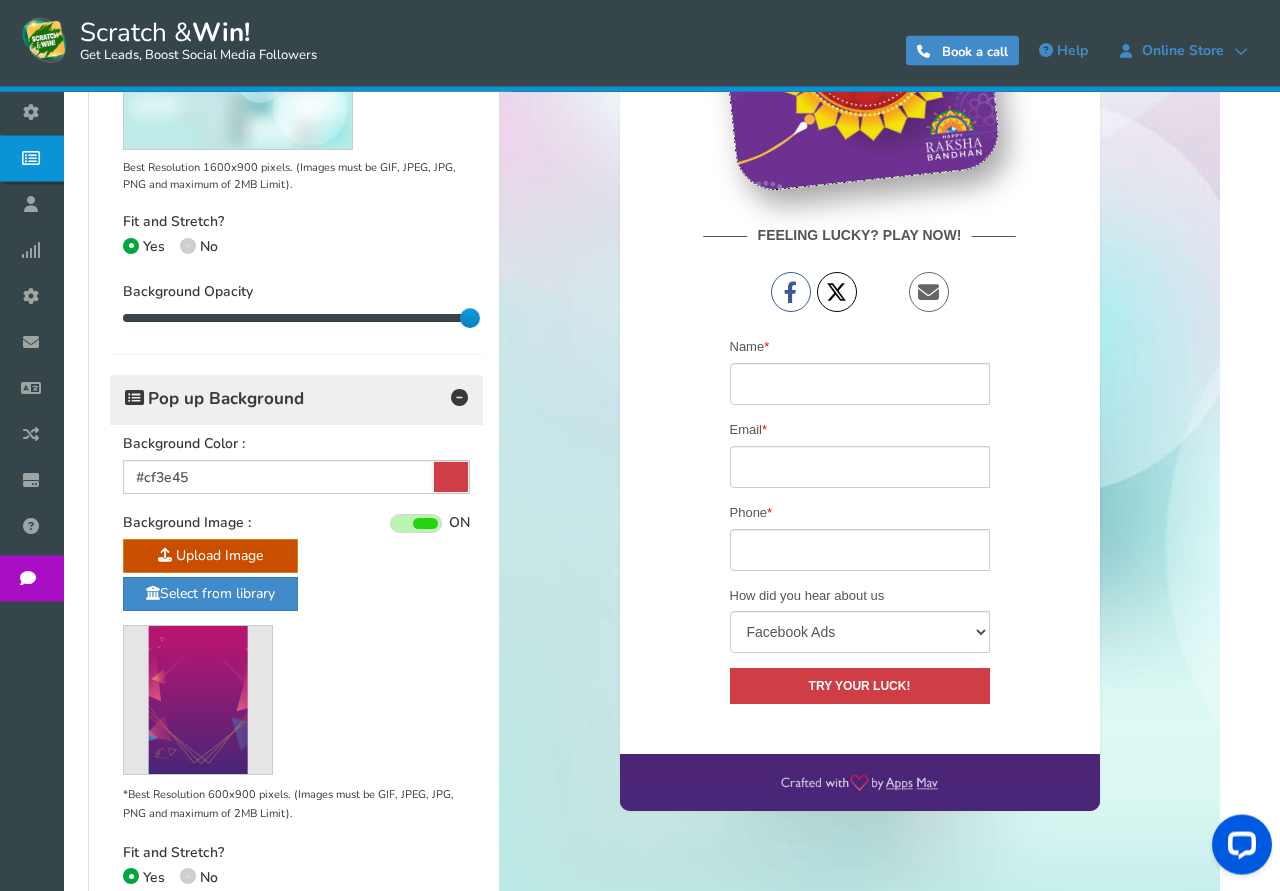 scroll, scrollTop: 918, scrollLeft: 0, axis: vertical 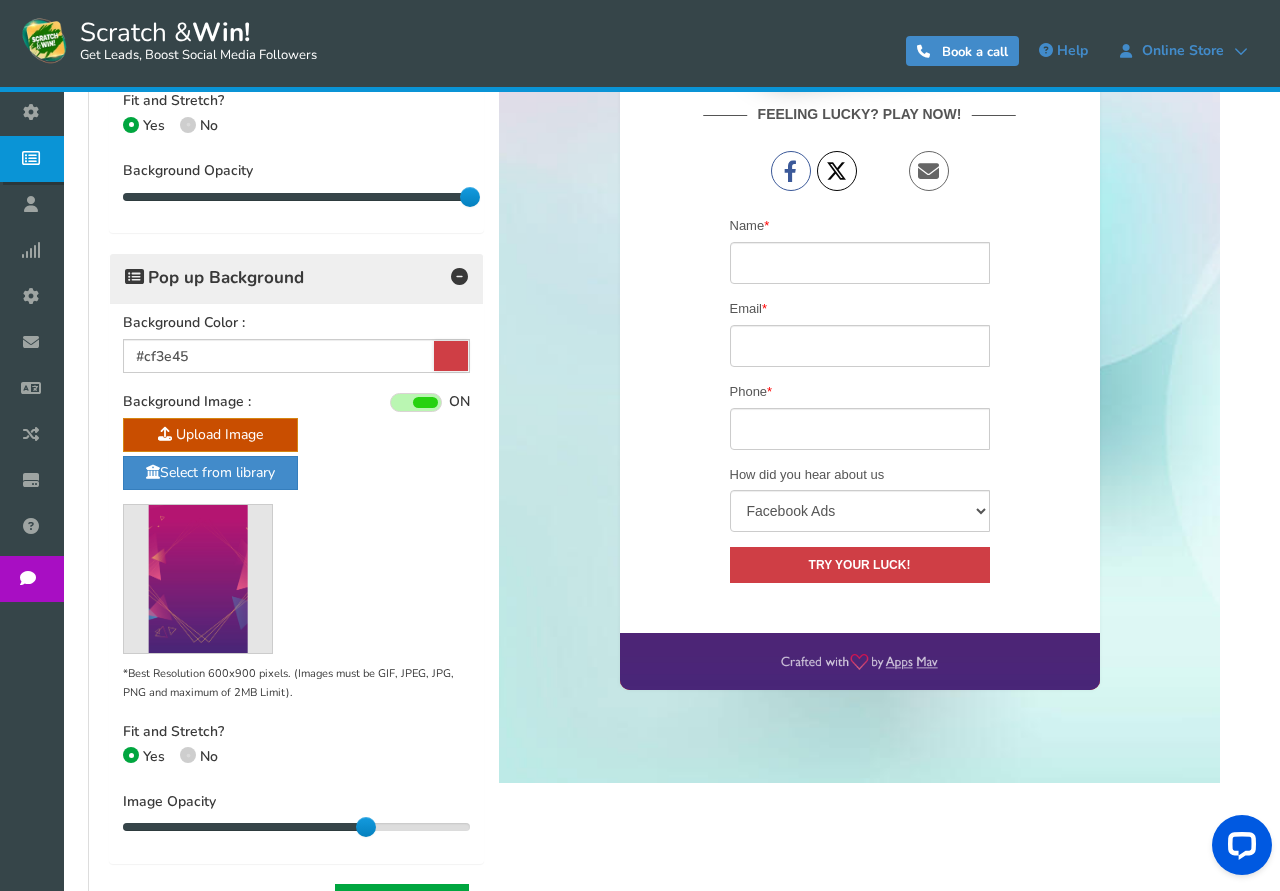 click at bounding box center [296, 827] 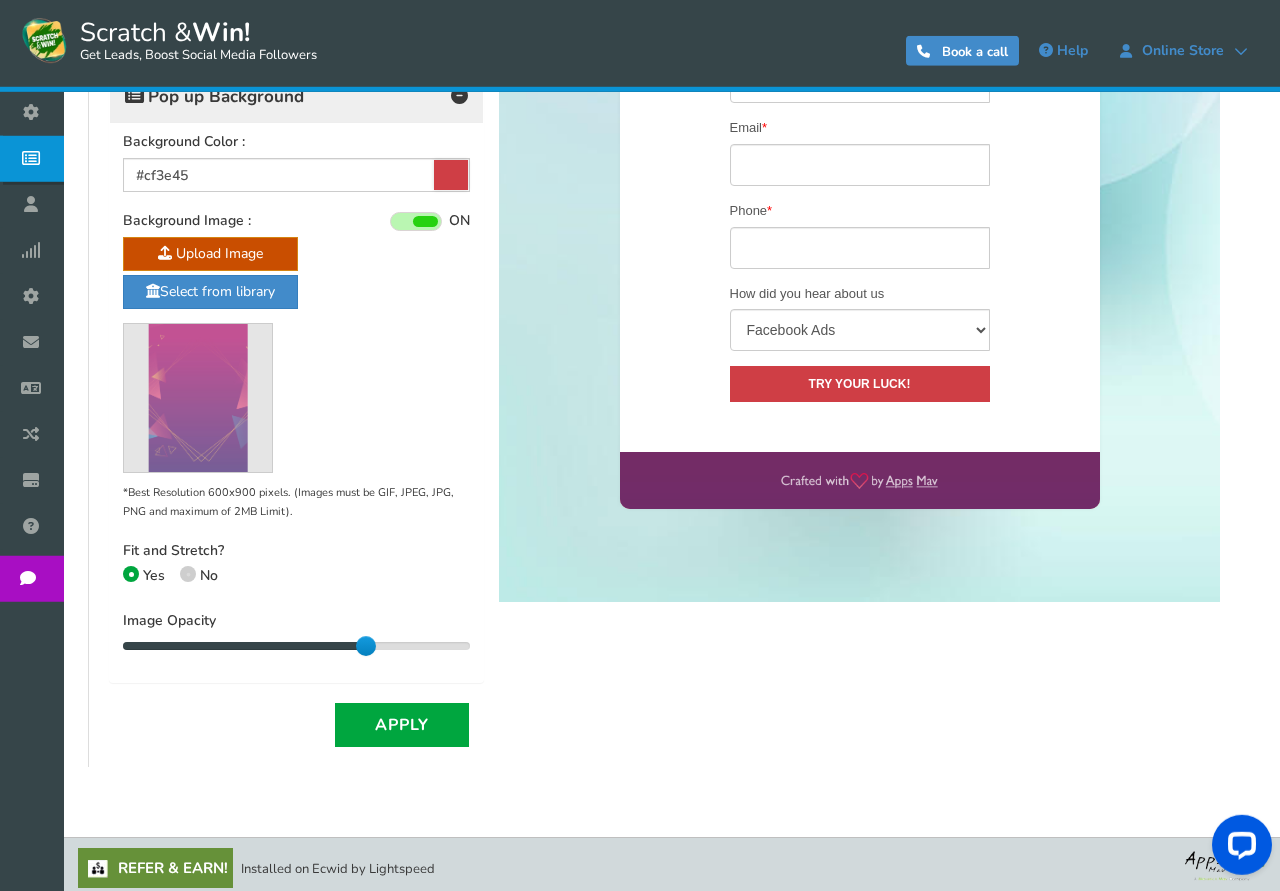 scroll, scrollTop: 1105, scrollLeft: 0, axis: vertical 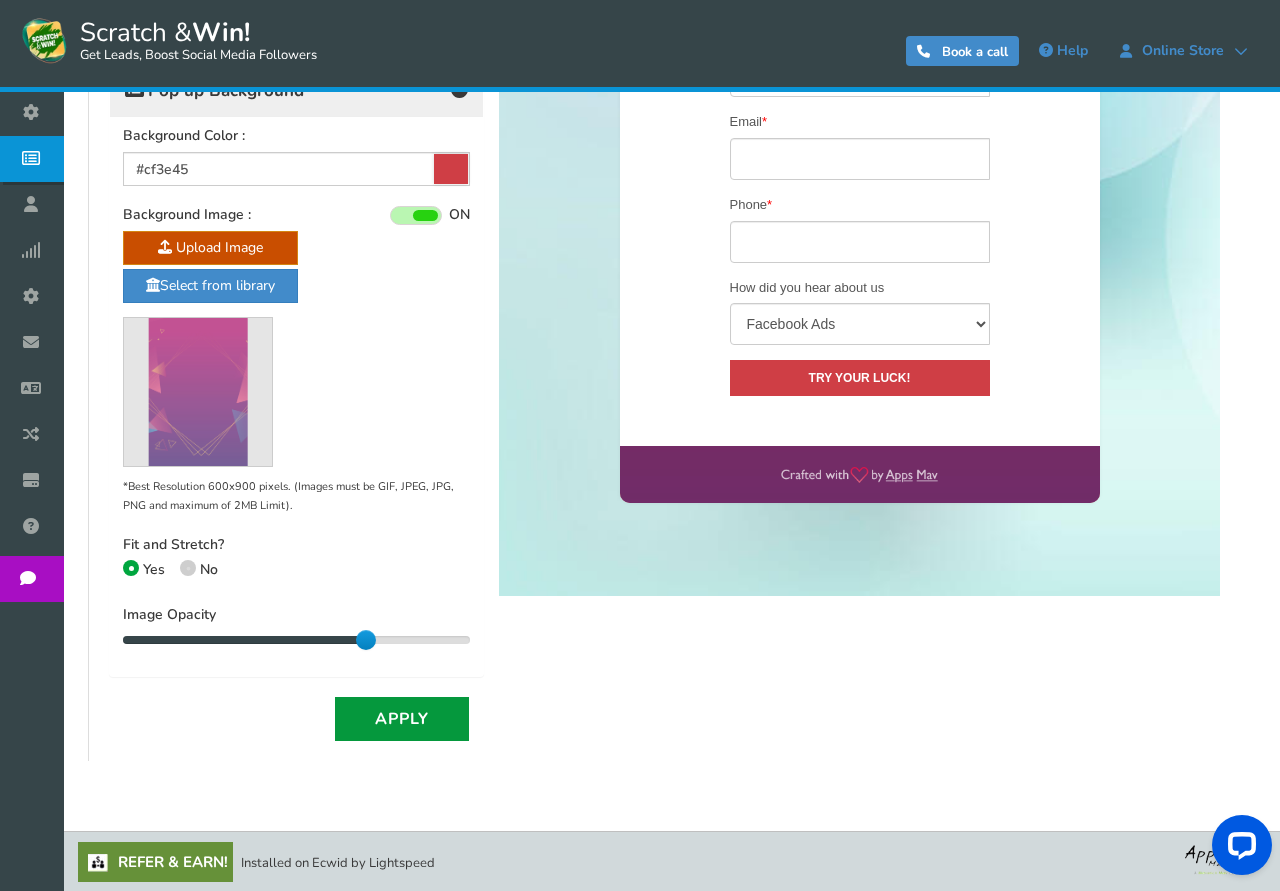 click on "Apply" at bounding box center (402, 719) 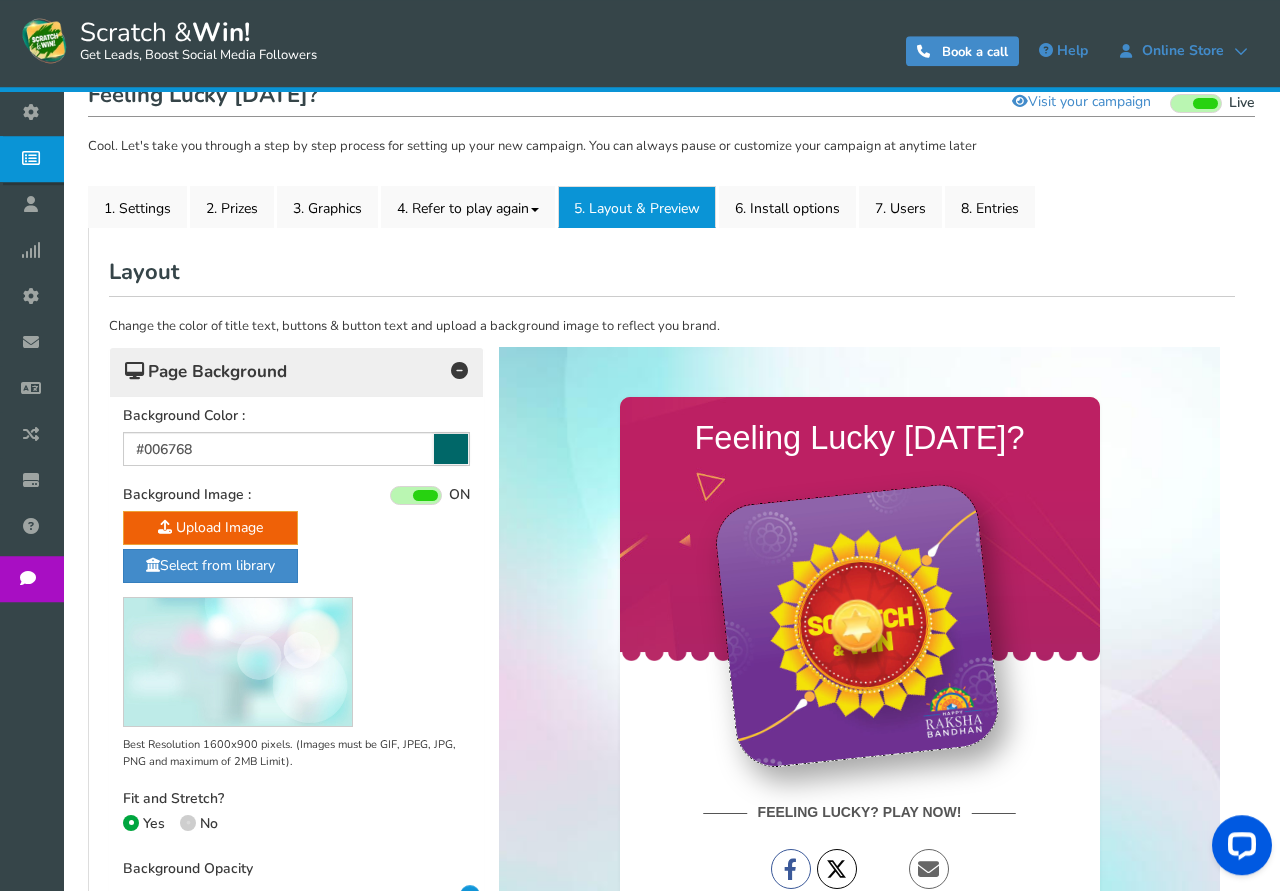 scroll, scrollTop: 187, scrollLeft: 0, axis: vertical 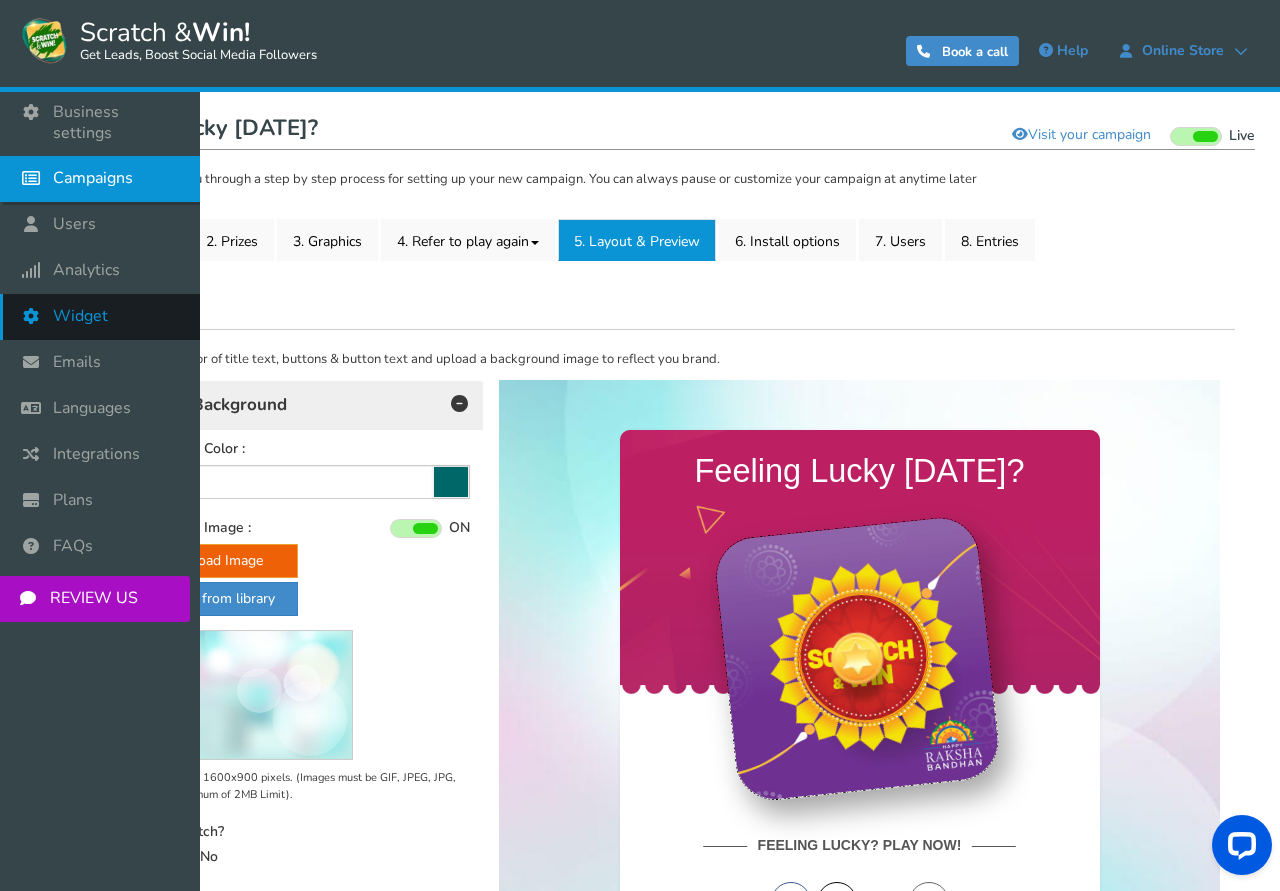 click on "Widget" at bounding box center (80, 316) 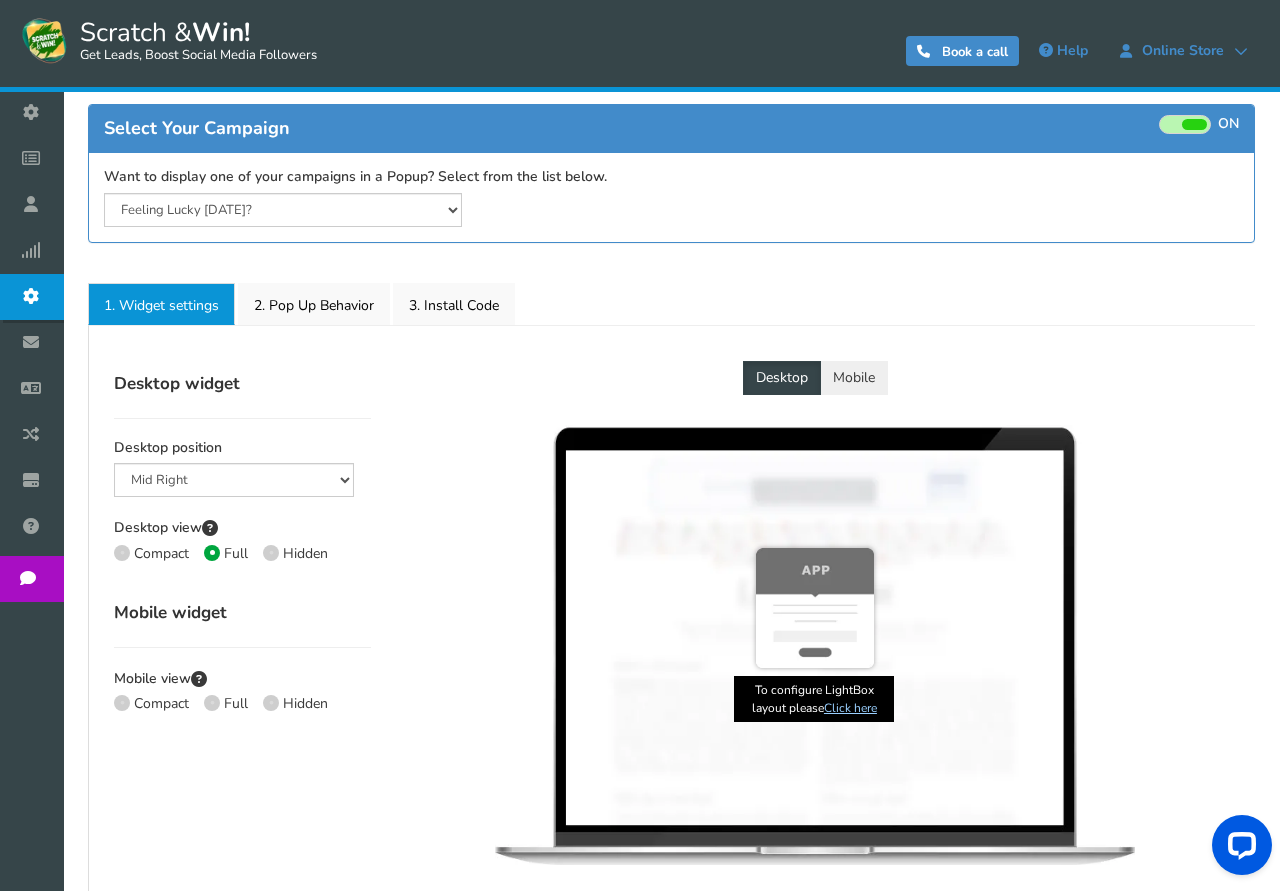 scroll, scrollTop: 0, scrollLeft: 0, axis: both 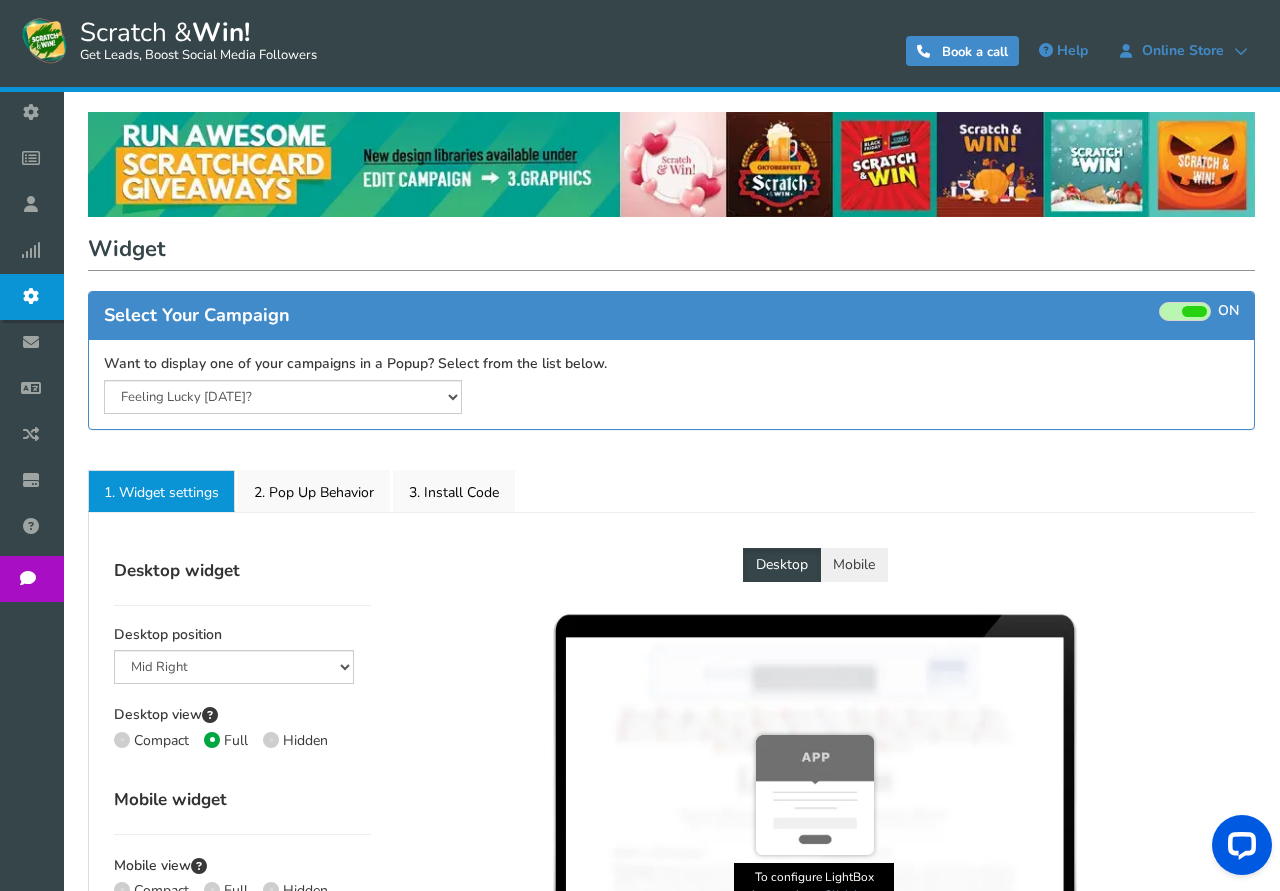 select on "left-side-drawer" 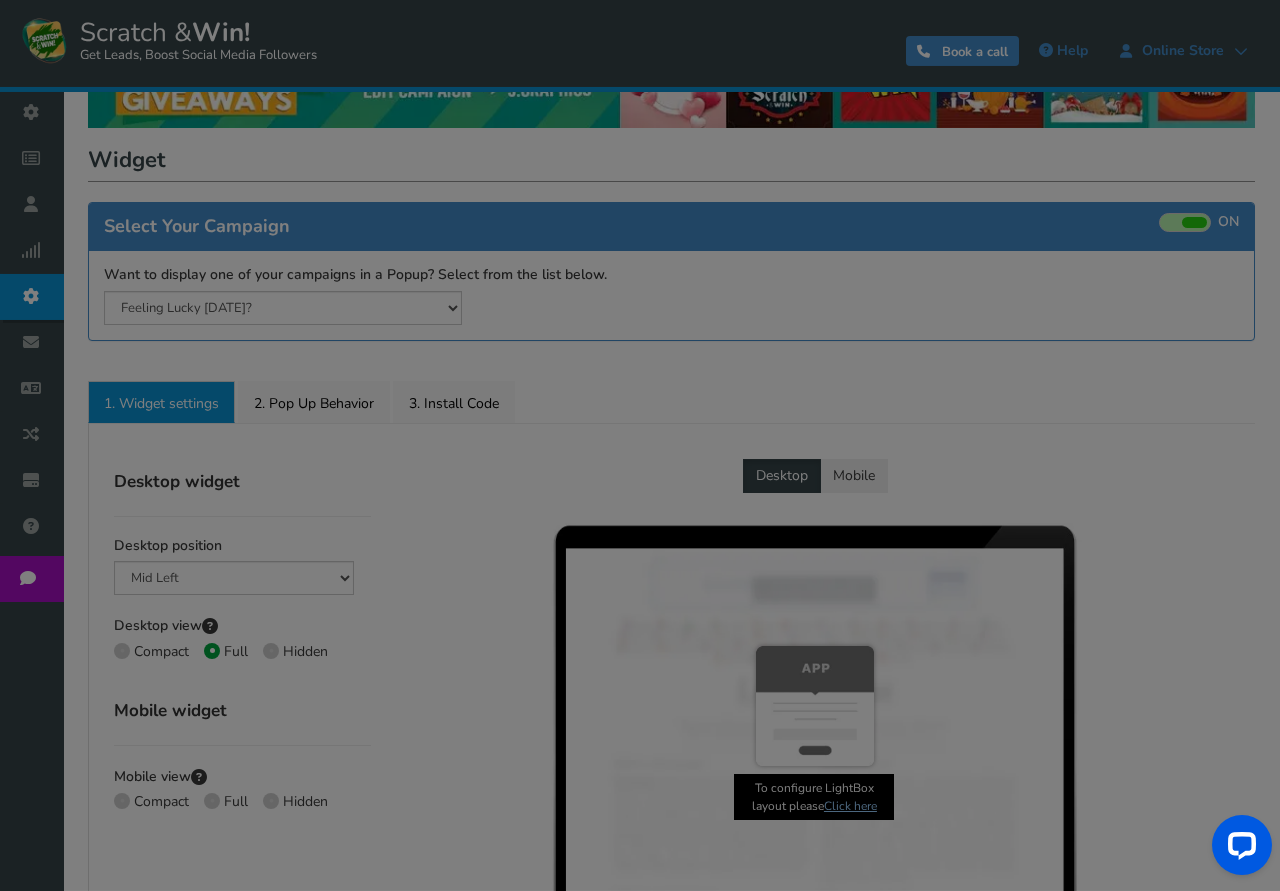 radio on "true" 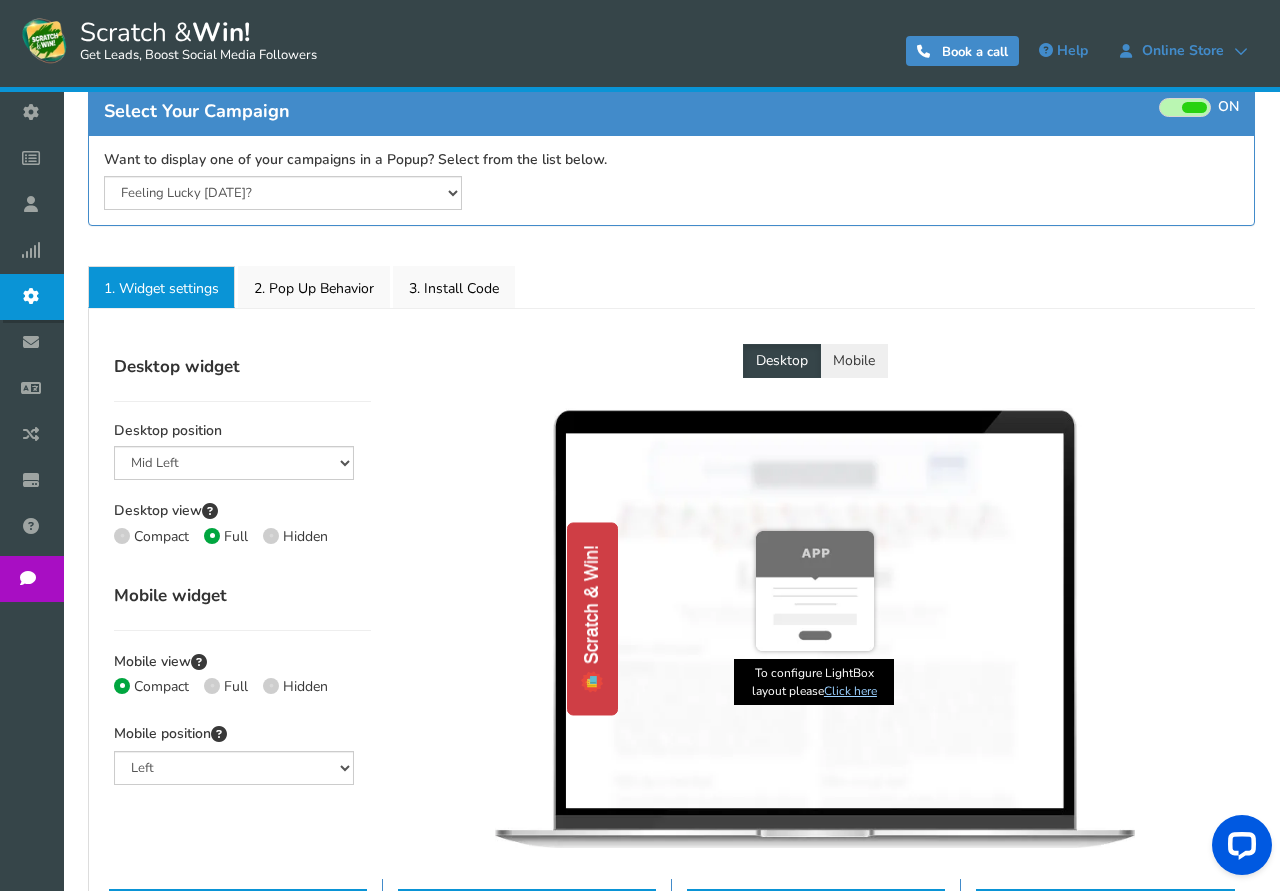 scroll, scrollTop: 0, scrollLeft: 0, axis: both 